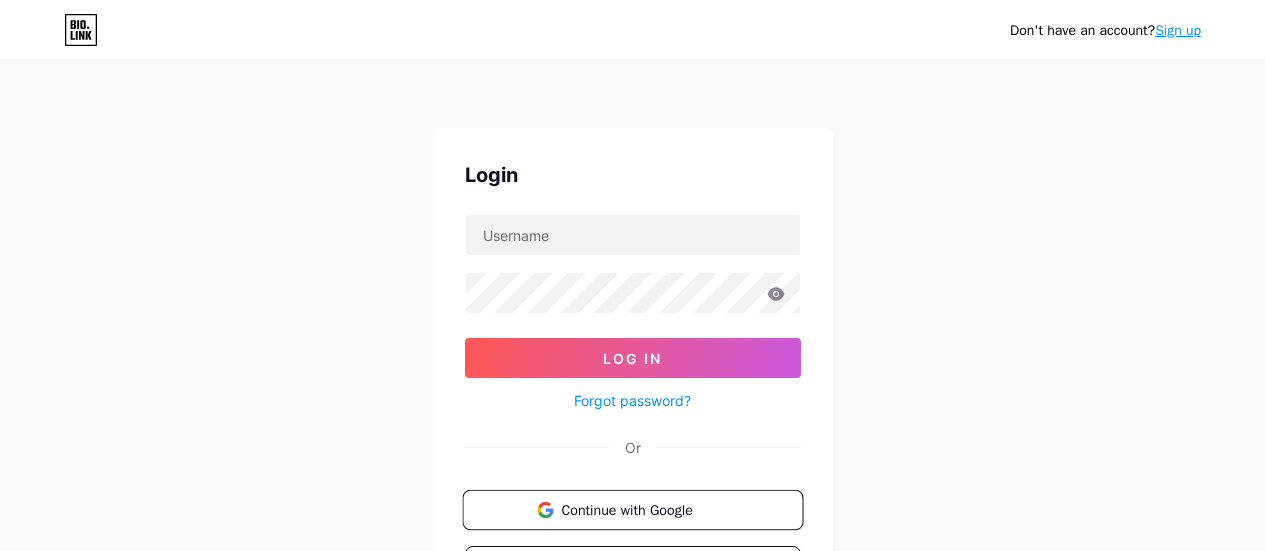 scroll, scrollTop: 0, scrollLeft: 0, axis: both 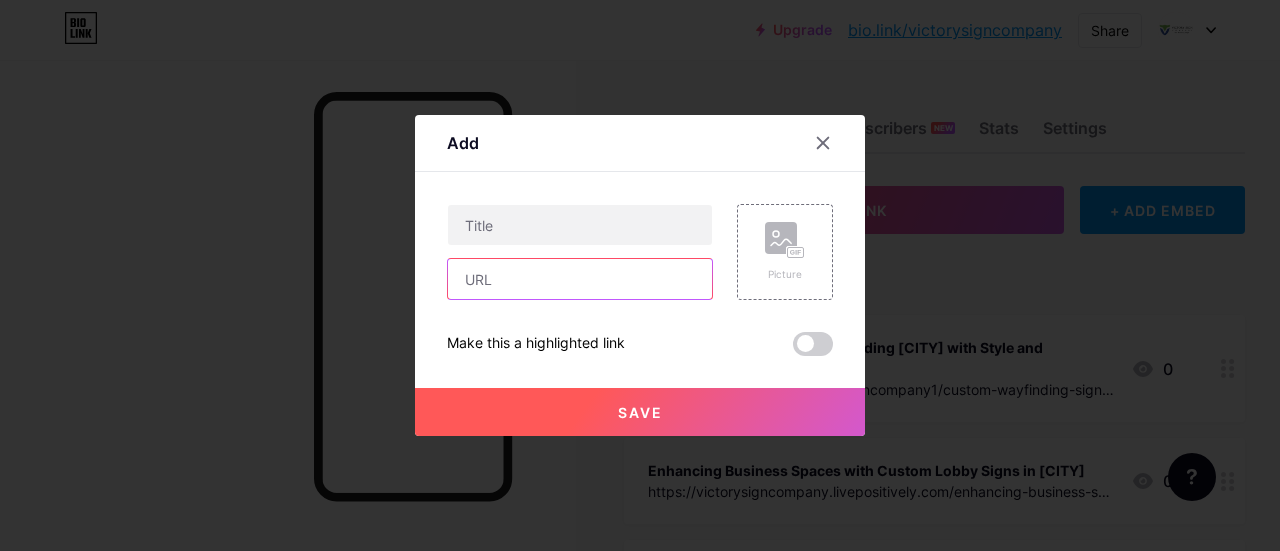paste on "https://www.houzz.com/professionals/commercial-design/victory-sign-company-pfvwus-pf~257079052" 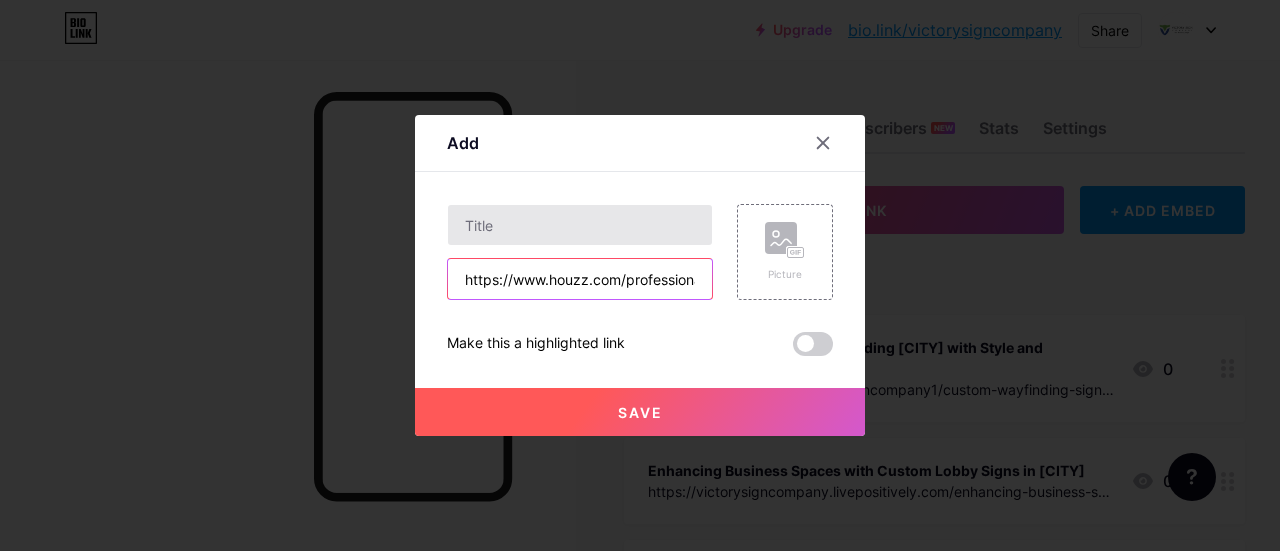 scroll, scrollTop: 0, scrollLeft: 460, axis: horizontal 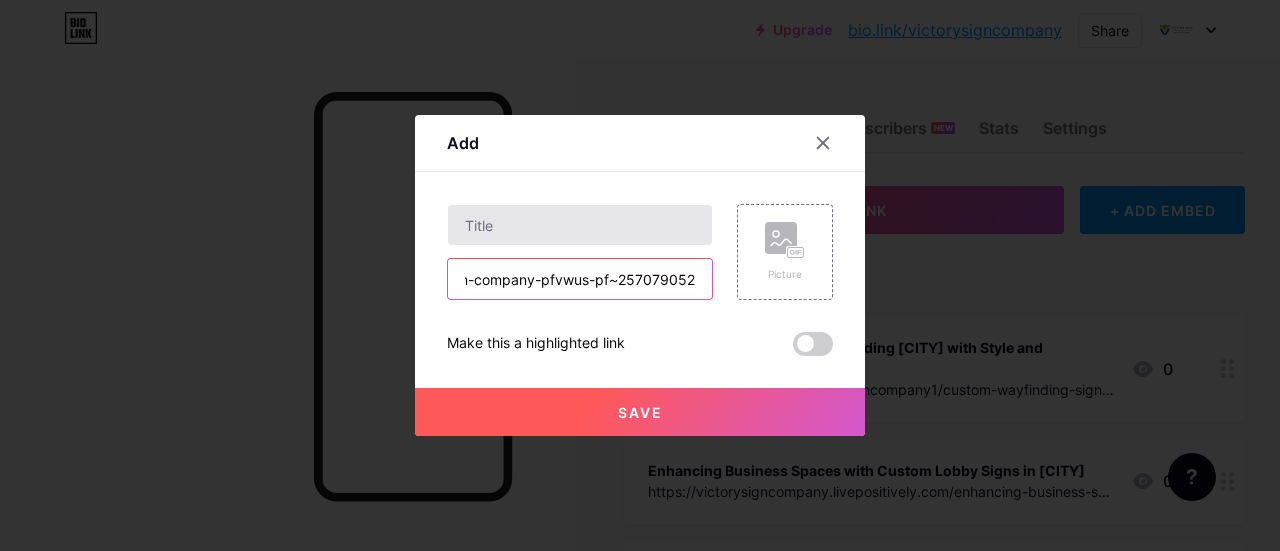type on "https://www.houzz.com/professionals/commercial-design/victory-sign-company-pfvwus-pf~257079052" 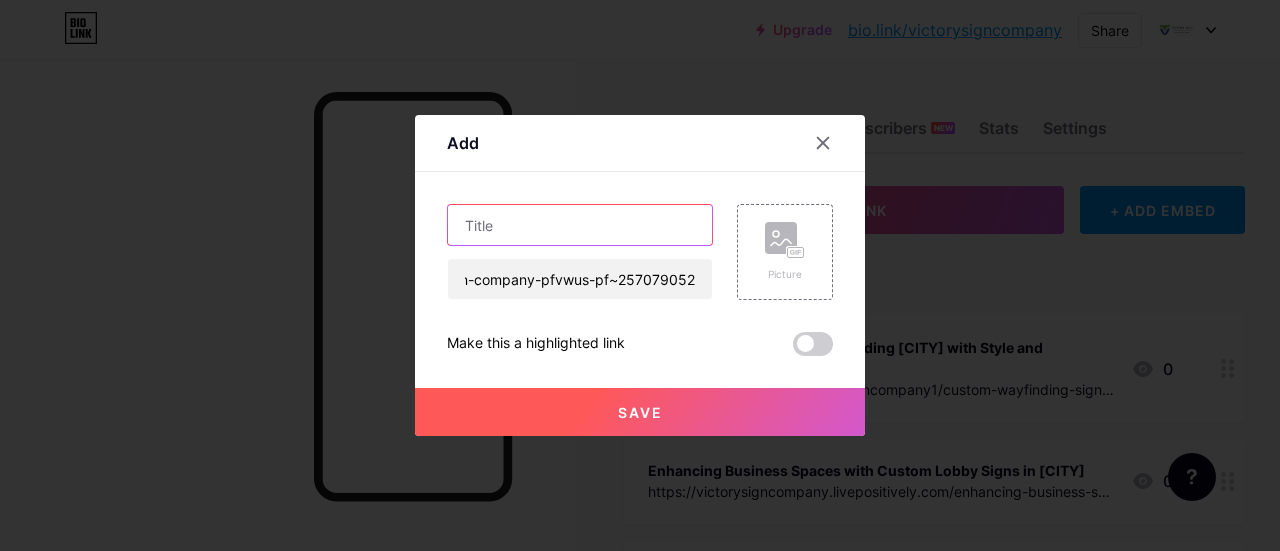 scroll, scrollTop: 0, scrollLeft: 0, axis: both 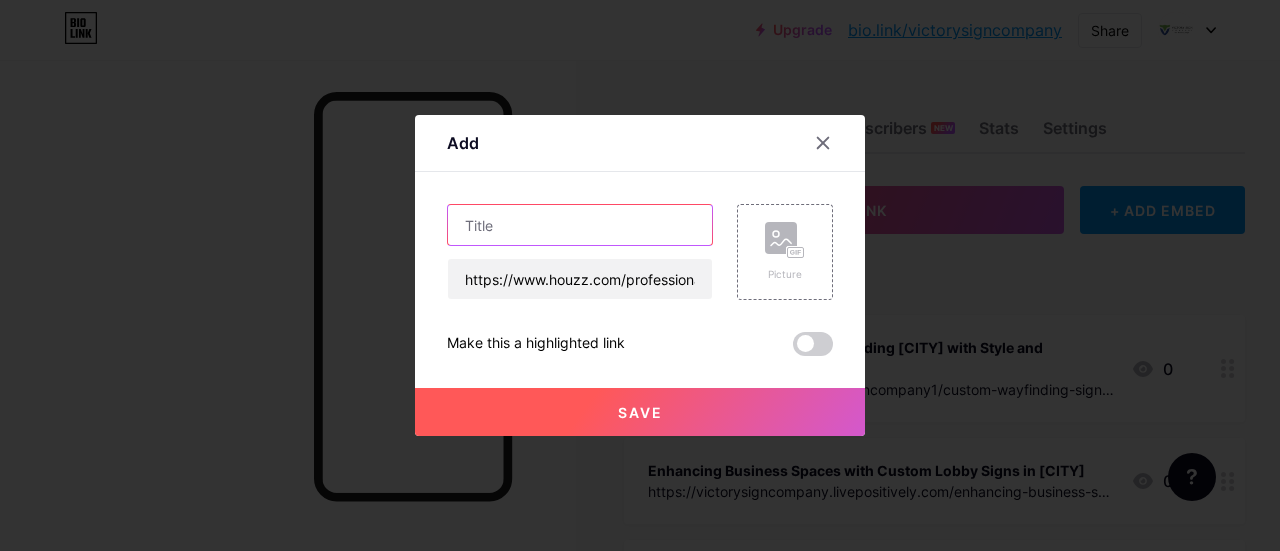 click at bounding box center (580, 225) 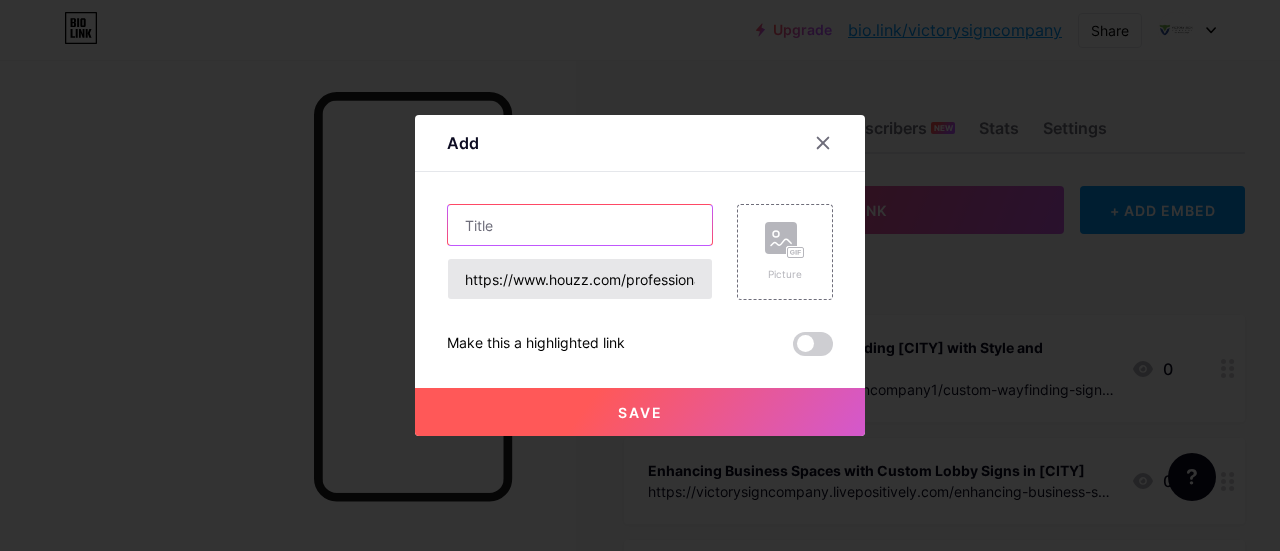 paste on "Victory Sign Company" 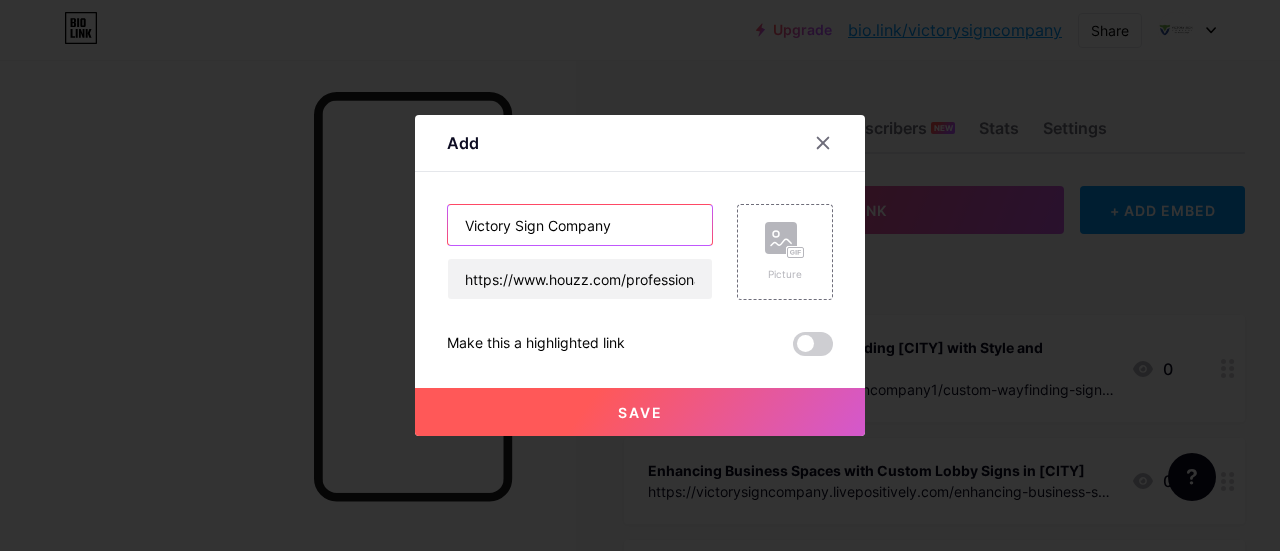 type on "Victory Sign Company" 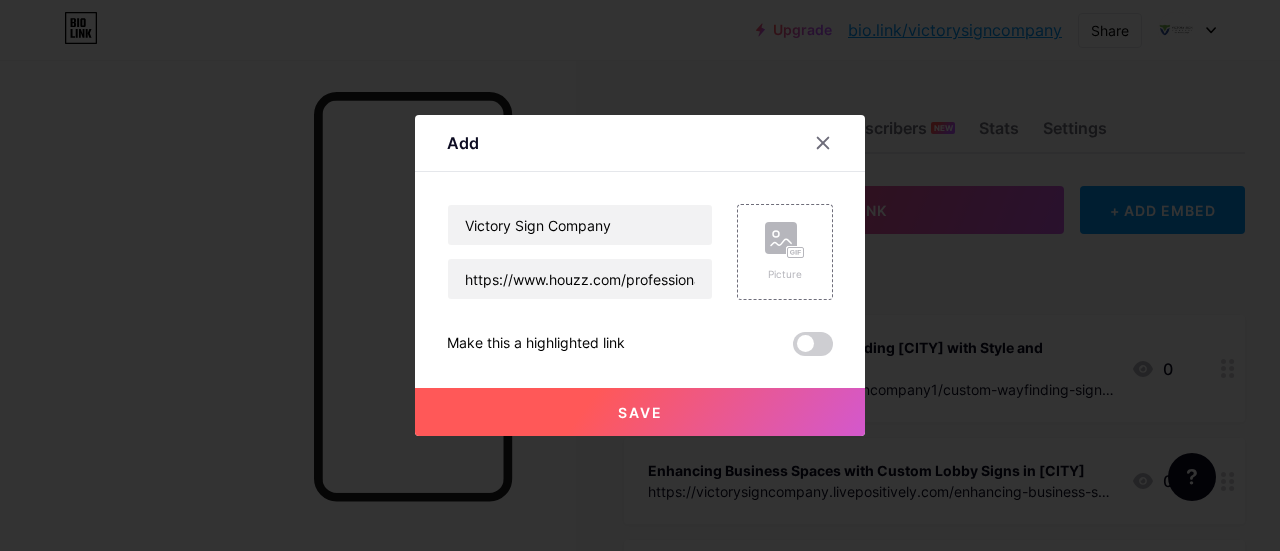 click on "Save" at bounding box center [640, 412] 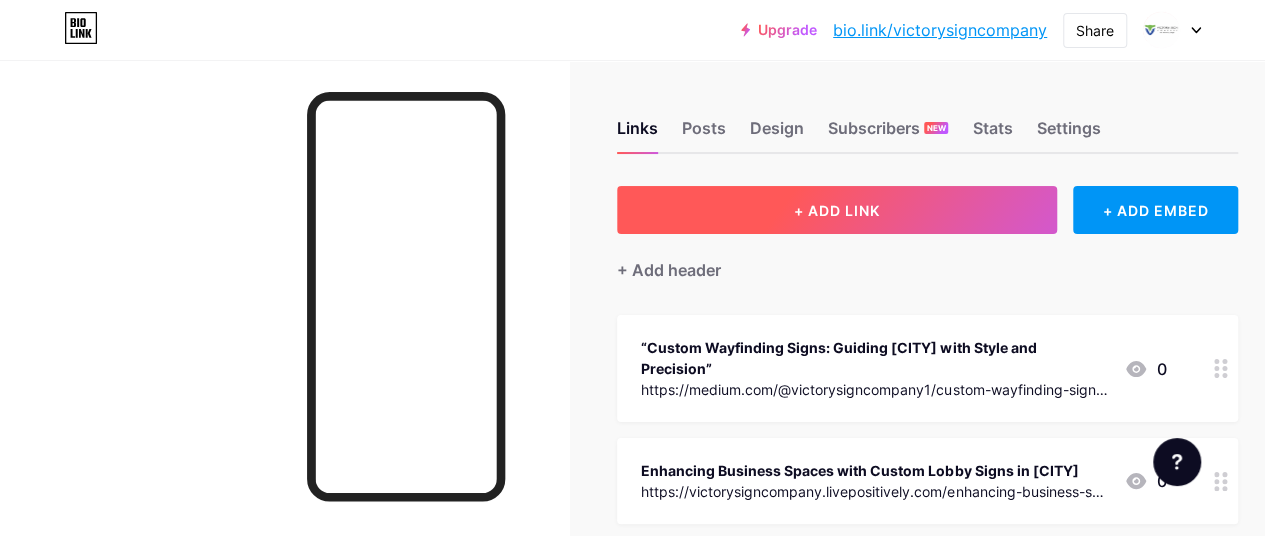 click on "+ ADD LINK" at bounding box center (837, 210) 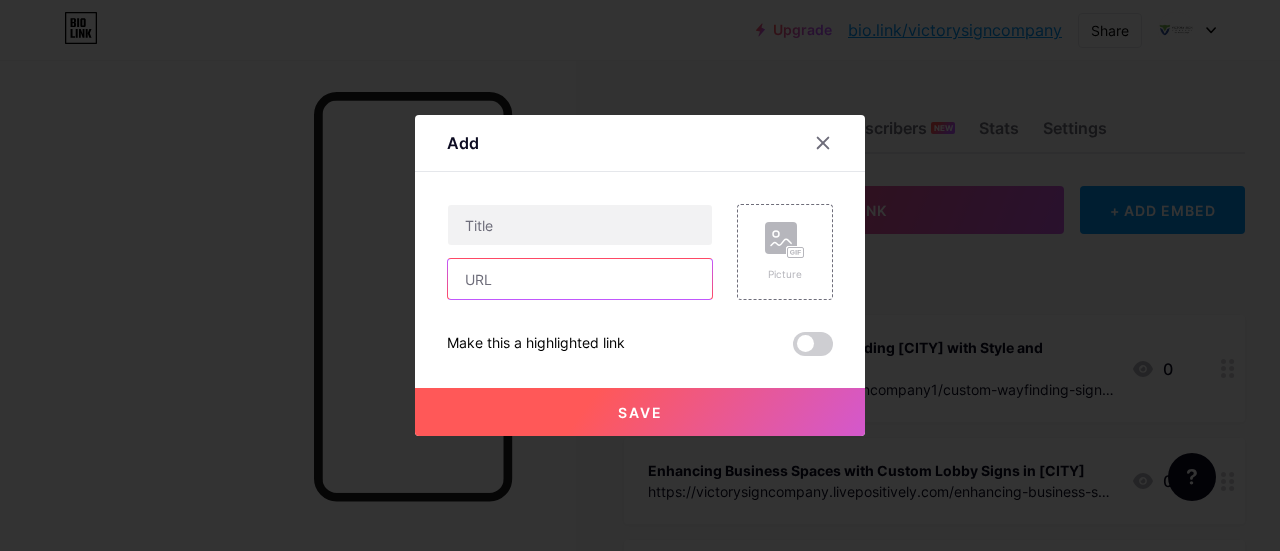 click at bounding box center [580, 279] 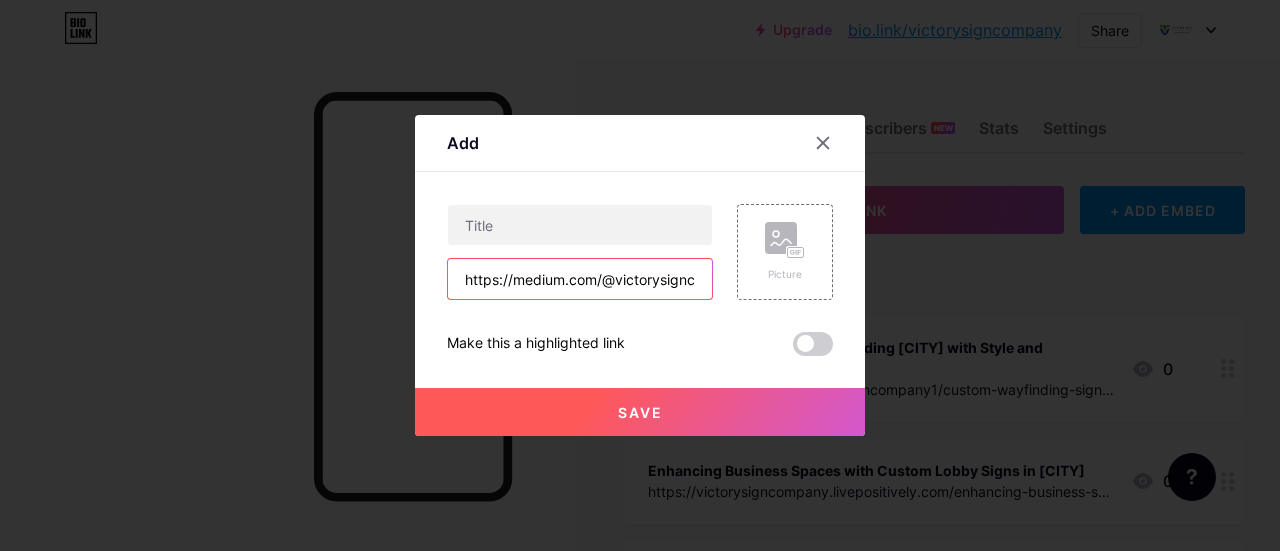 scroll, scrollTop: 0, scrollLeft: 640, axis: horizontal 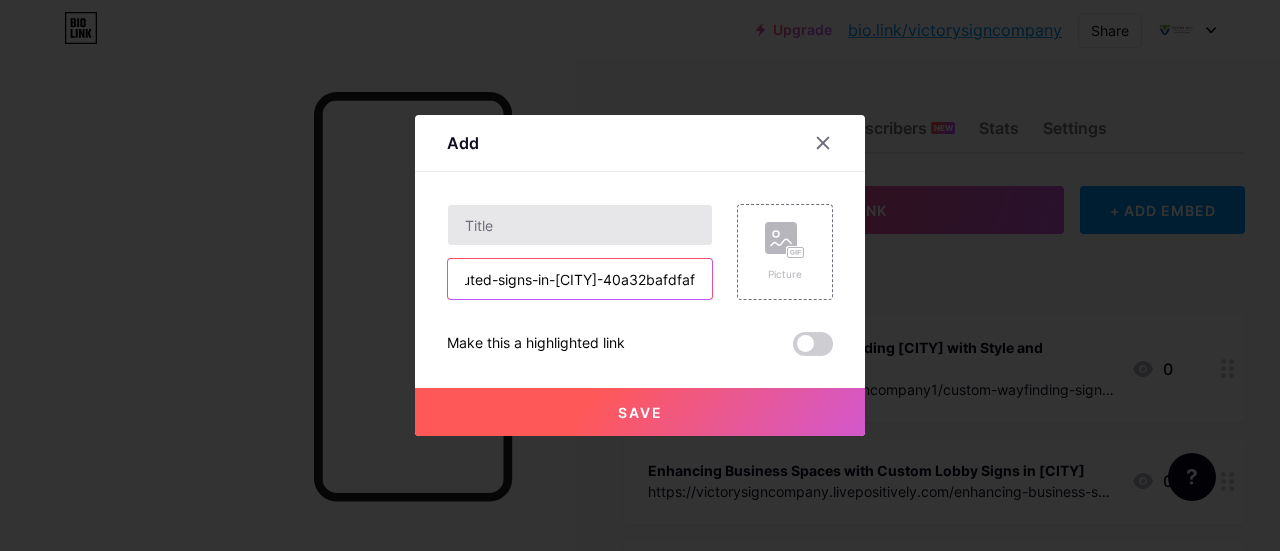 type on "https://medium.com/@victorysigncompany1/enhance-your-brand-visibility-with-custom-routed-signs-in-kansas-city-40a32bafdfaf" 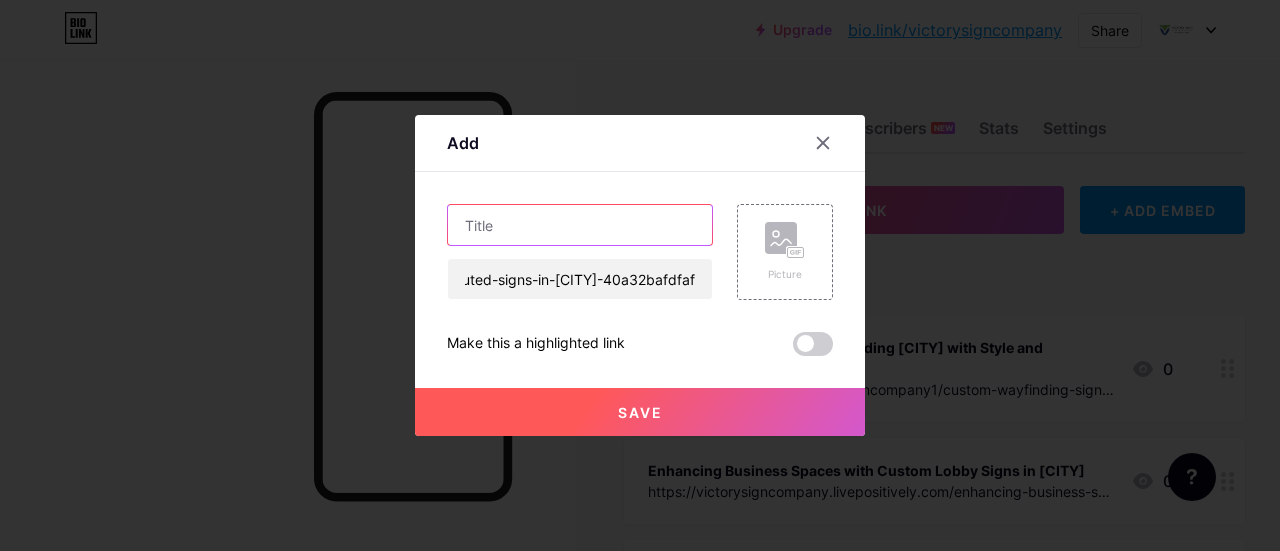 scroll, scrollTop: 0, scrollLeft: 0, axis: both 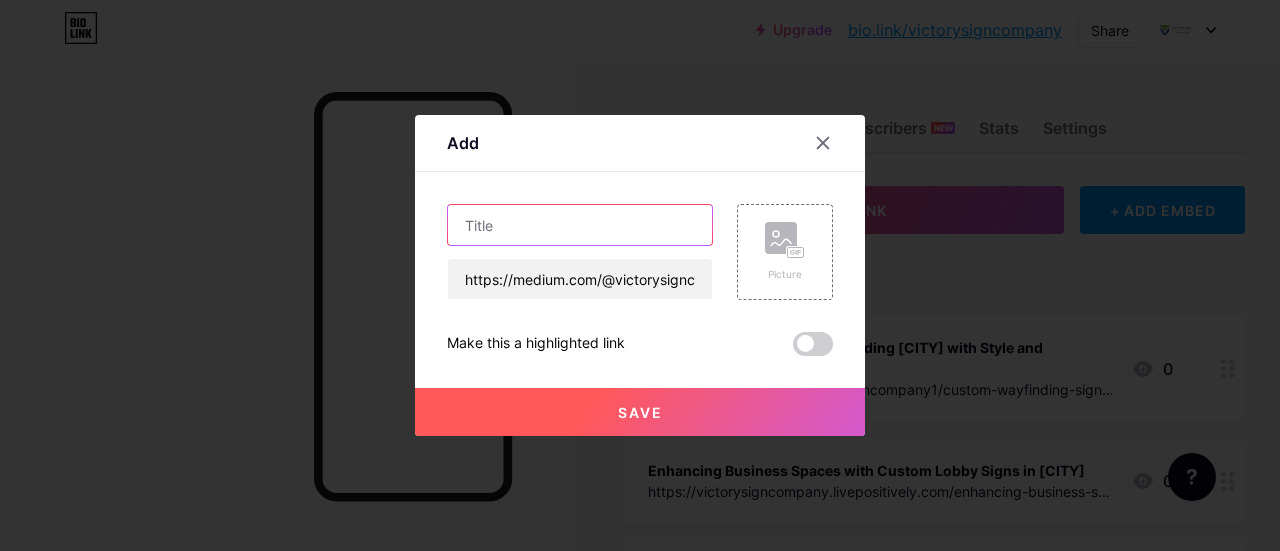 click at bounding box center (580, 225) 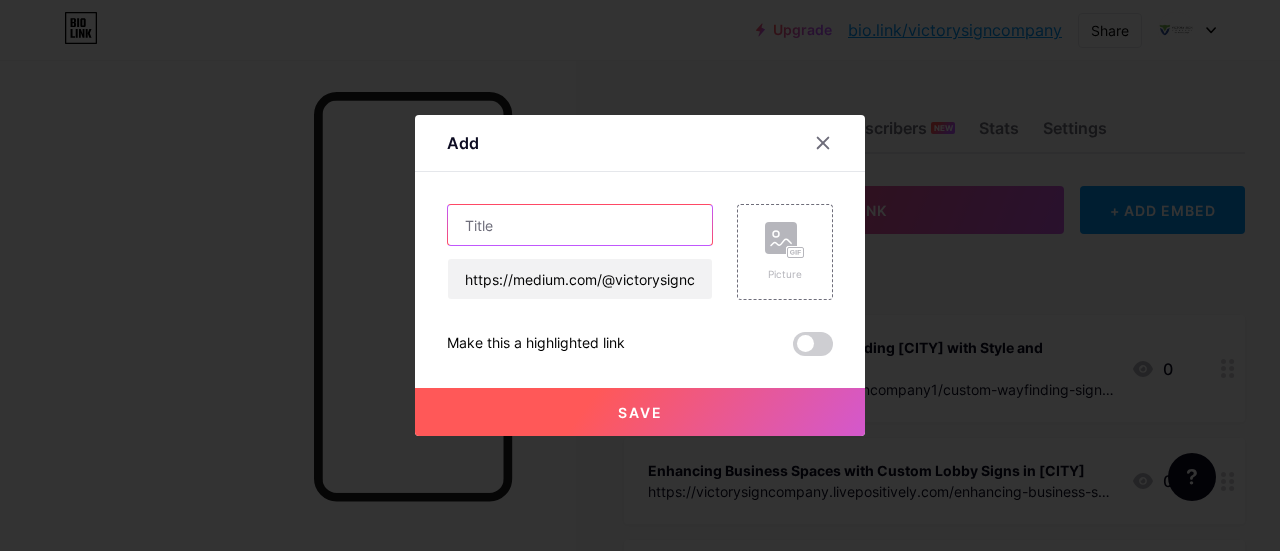 paste on "Enhance Your Brand Visibility with Custom Routed Signs in Kansas City" 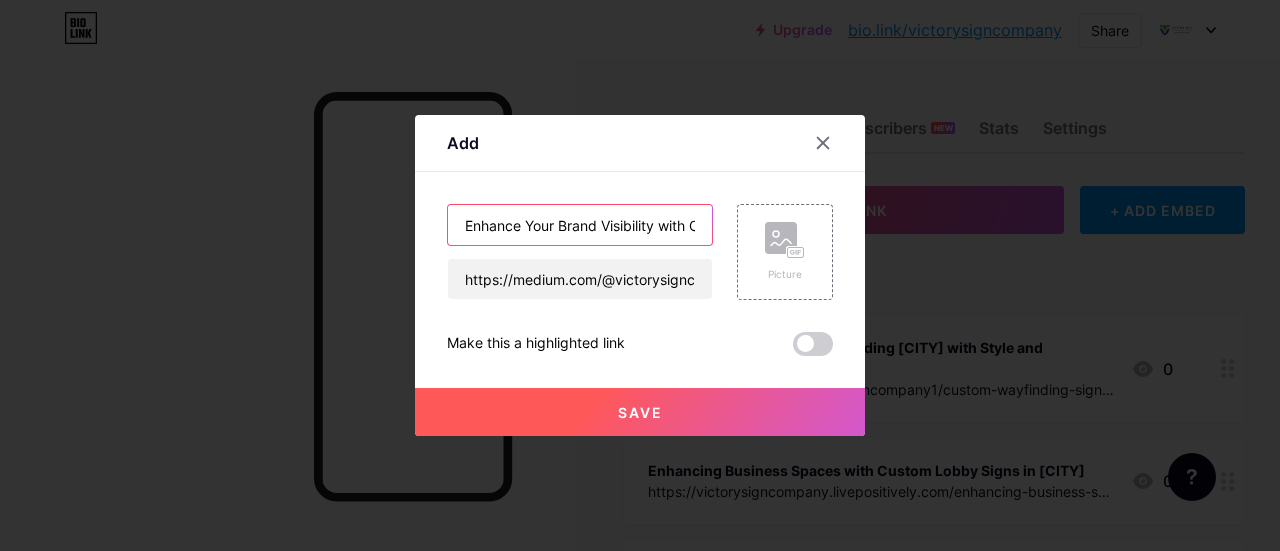 scroll, scrollTop: 0, scrollLeft: 237, axis: horizontal 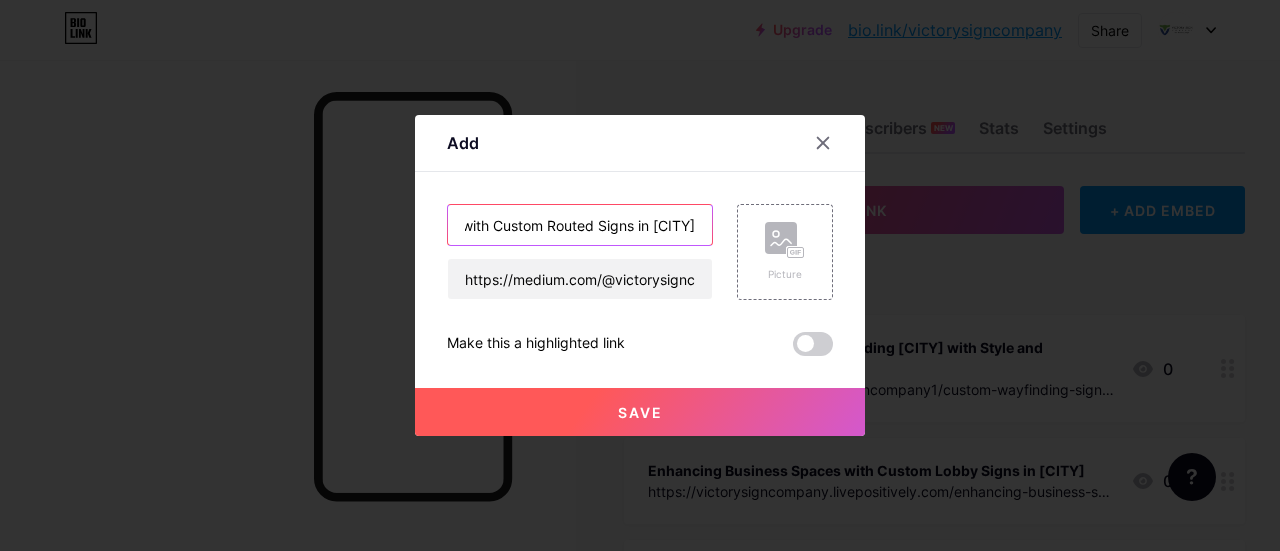 type on "Enhance Your Brand Visibility with Custom Routed Signs in Kansas City" 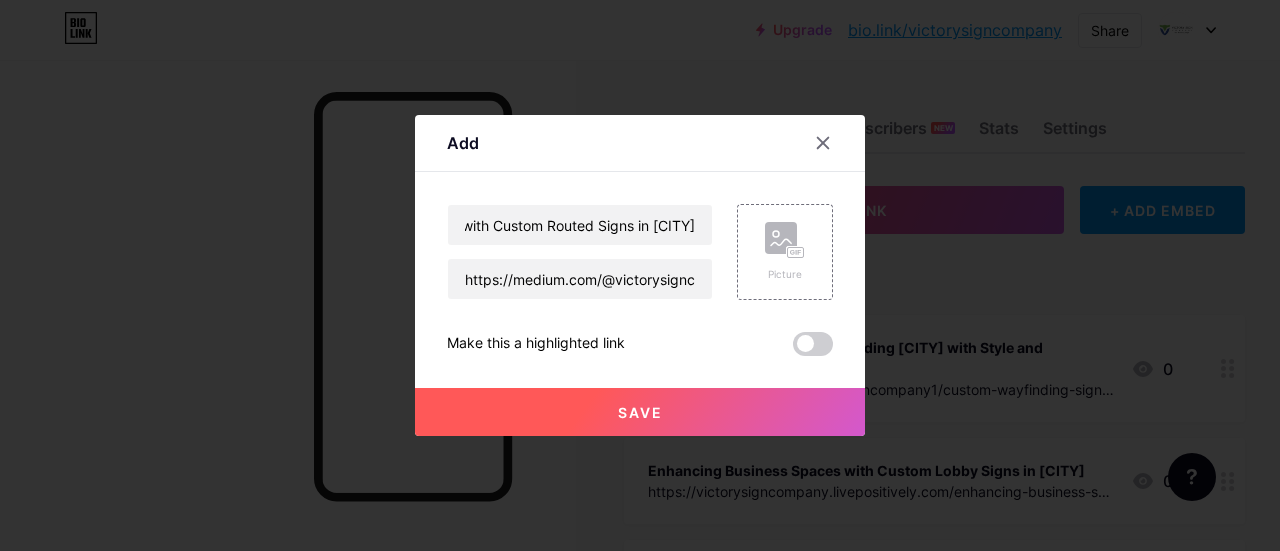 scroll, scrollTop: 0, scrollLeft: 0, axis: both 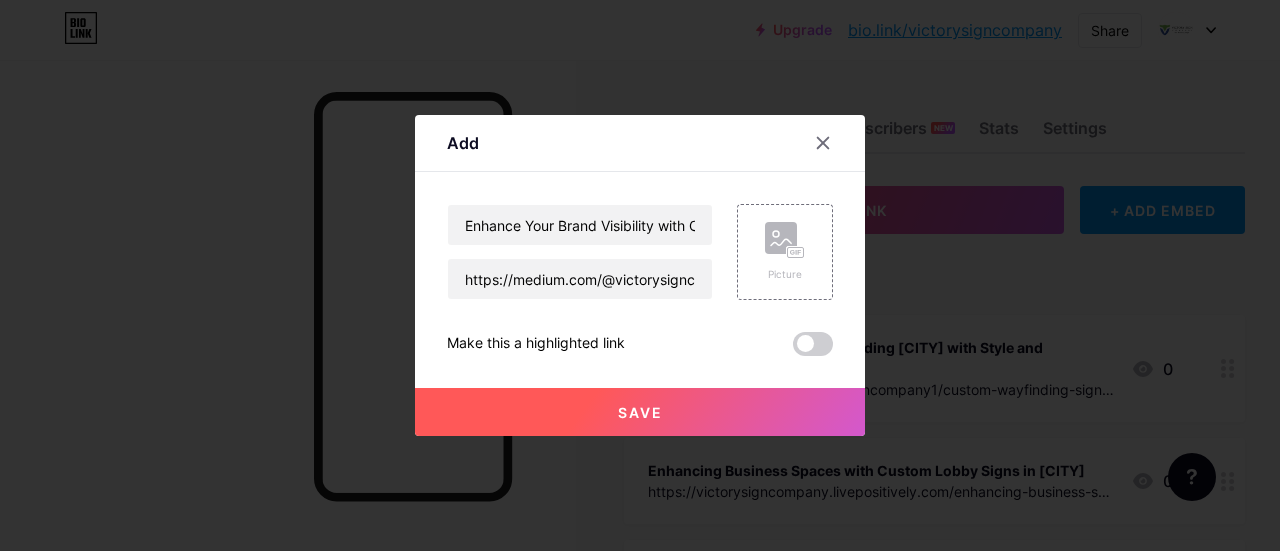 click on "Save" at bounding box center [640, 412] 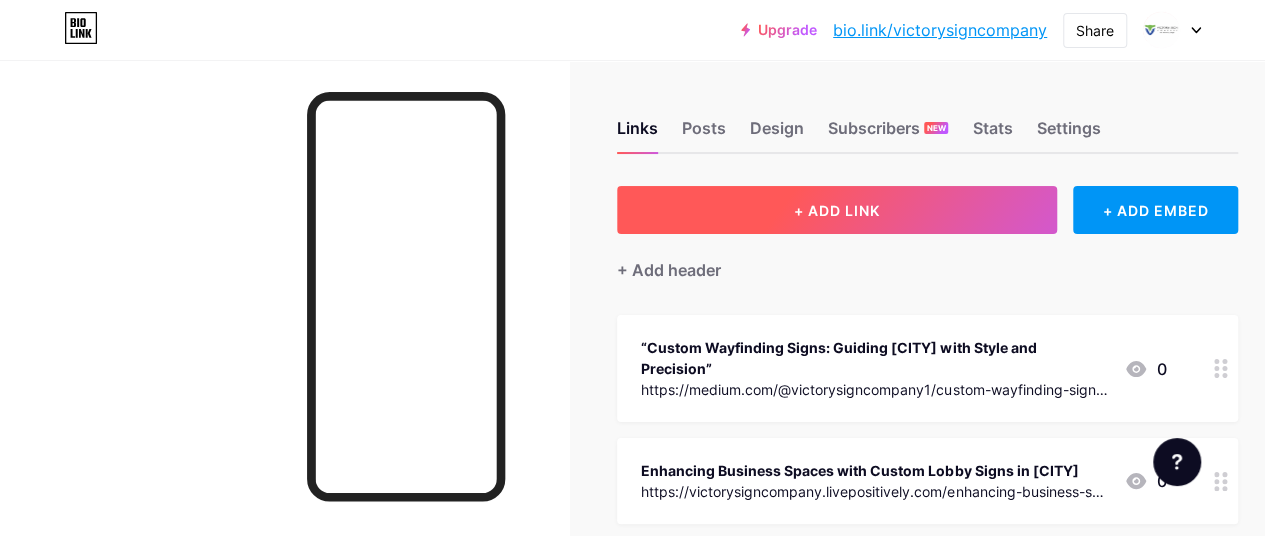 click on "+ ADD LINK" at bounding box center [837, 210] 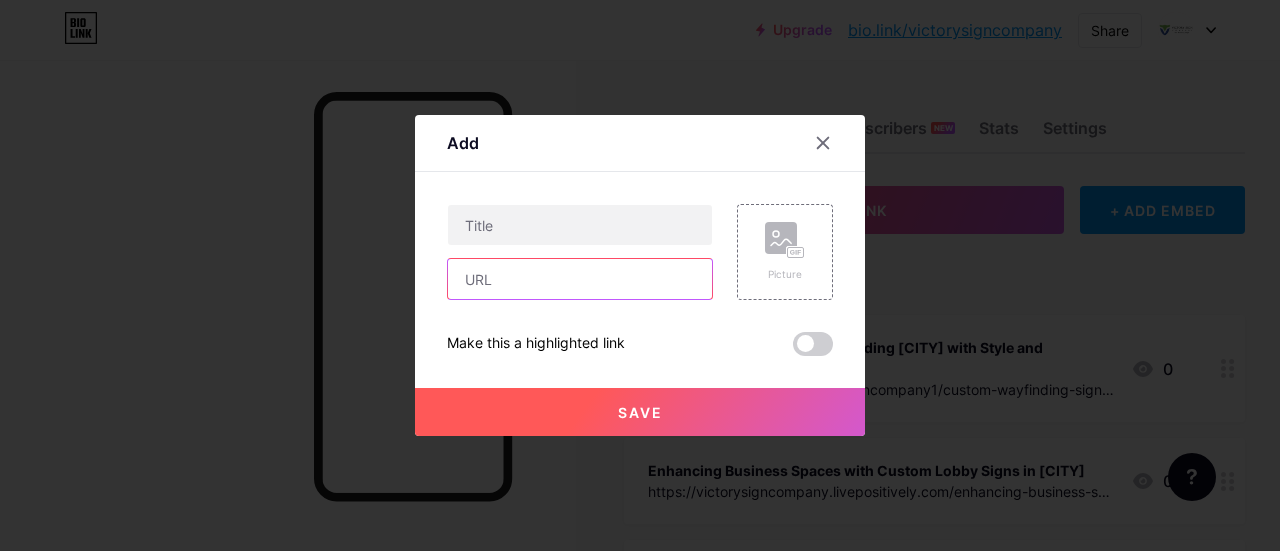 click at bounding box center [580, 279] 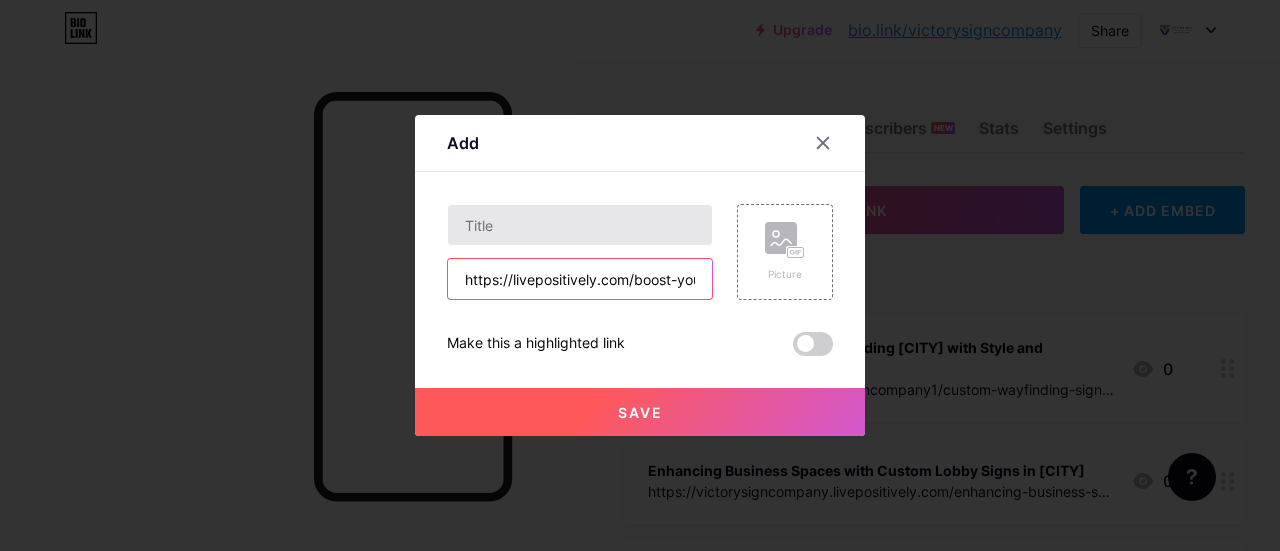 scroll, scrollTop: 0, scrollLeft: 512, axis: horizontal 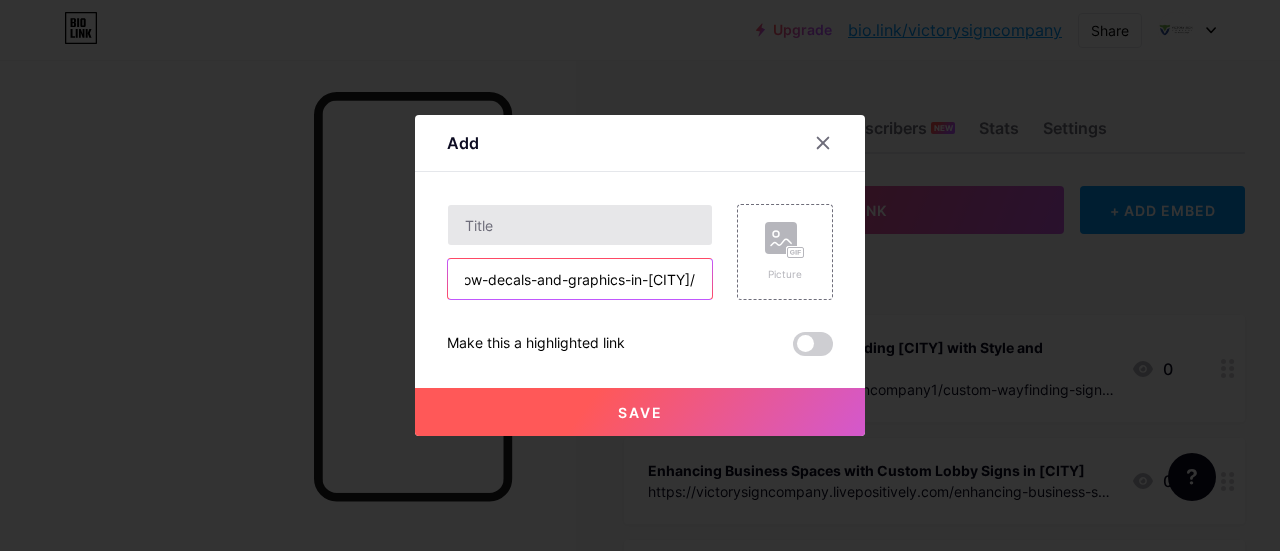 type on "https://livepositively.com/boost-your-brand-visibility-with-custom-window-decals-and-graphics-in-kansas-city/" 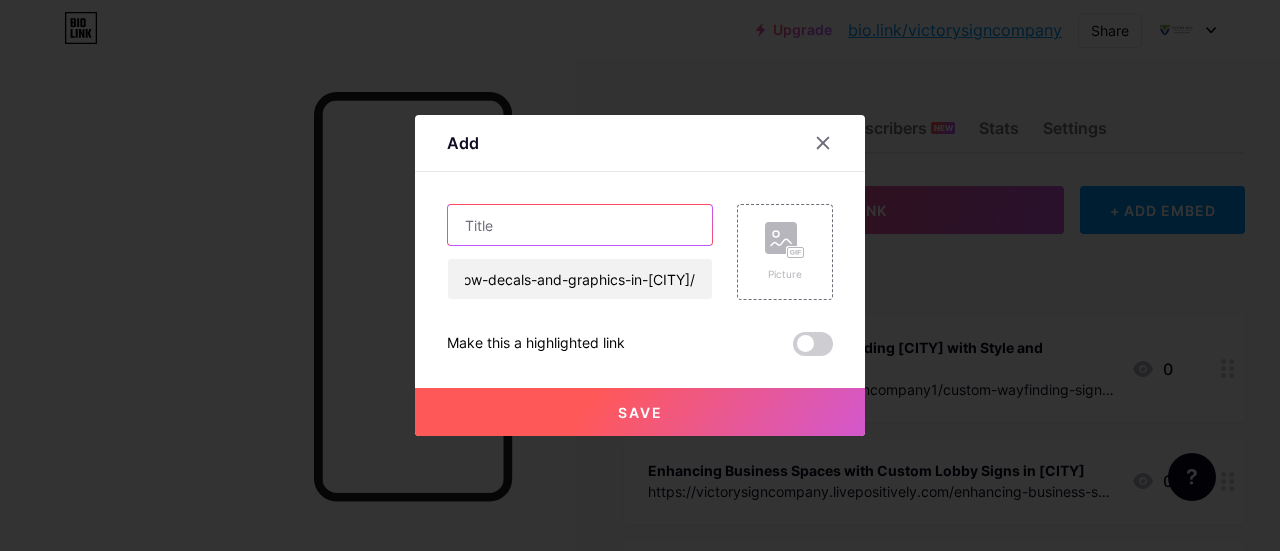 scroll, scrollTop: 0, scrollLeft: 0, axis: both 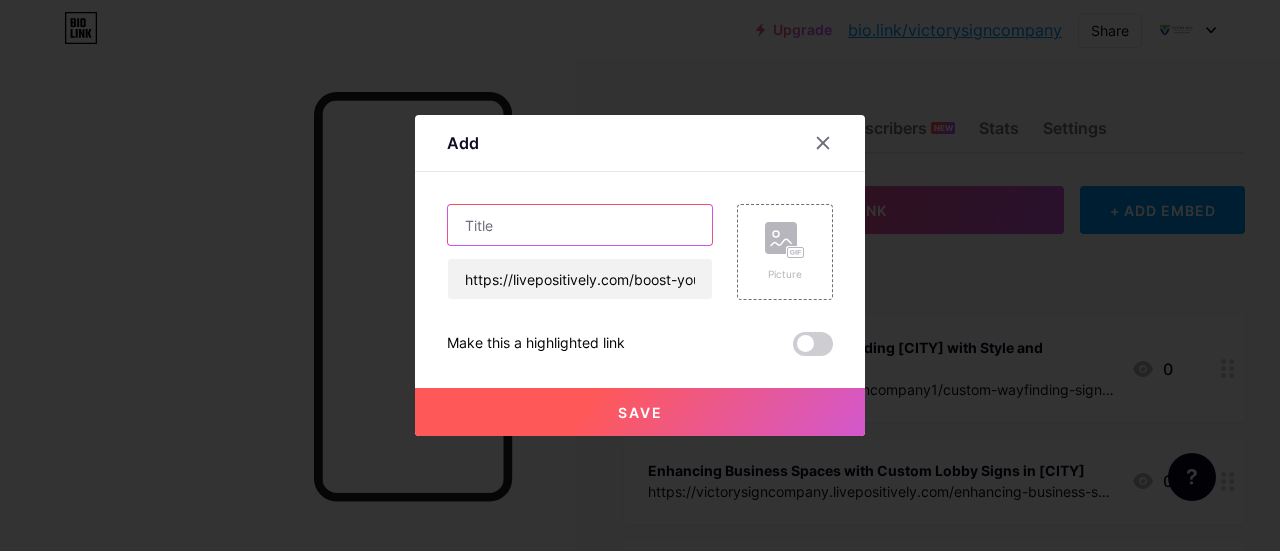 click at bounding box center [580, 225] 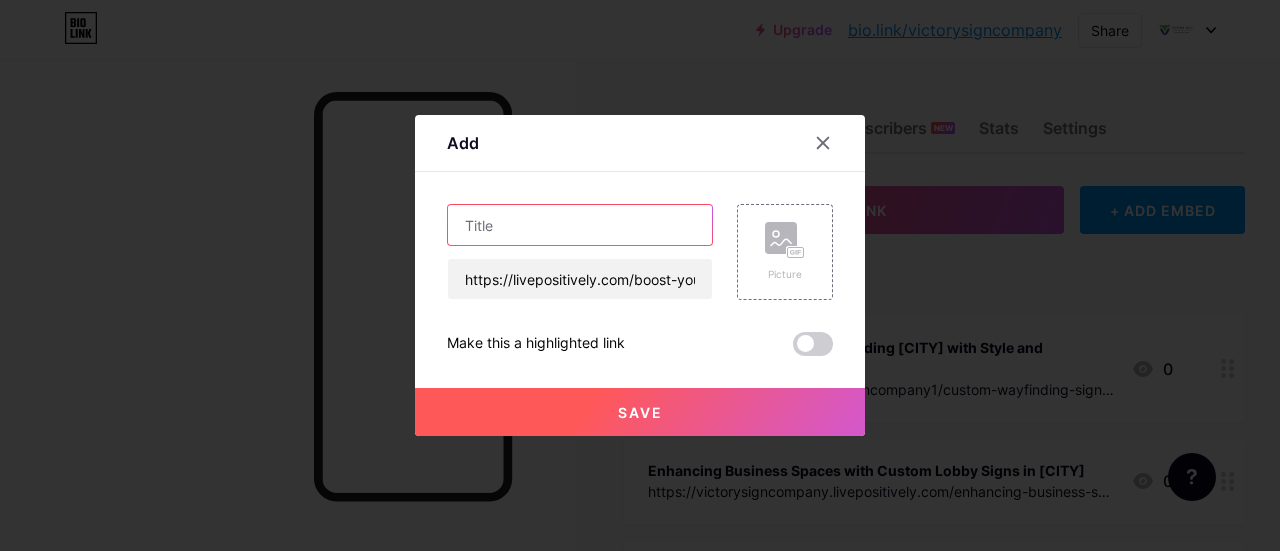paste on "Boost Your Brand Visibility with Custom Window Decals and Graphics in Kansas City" 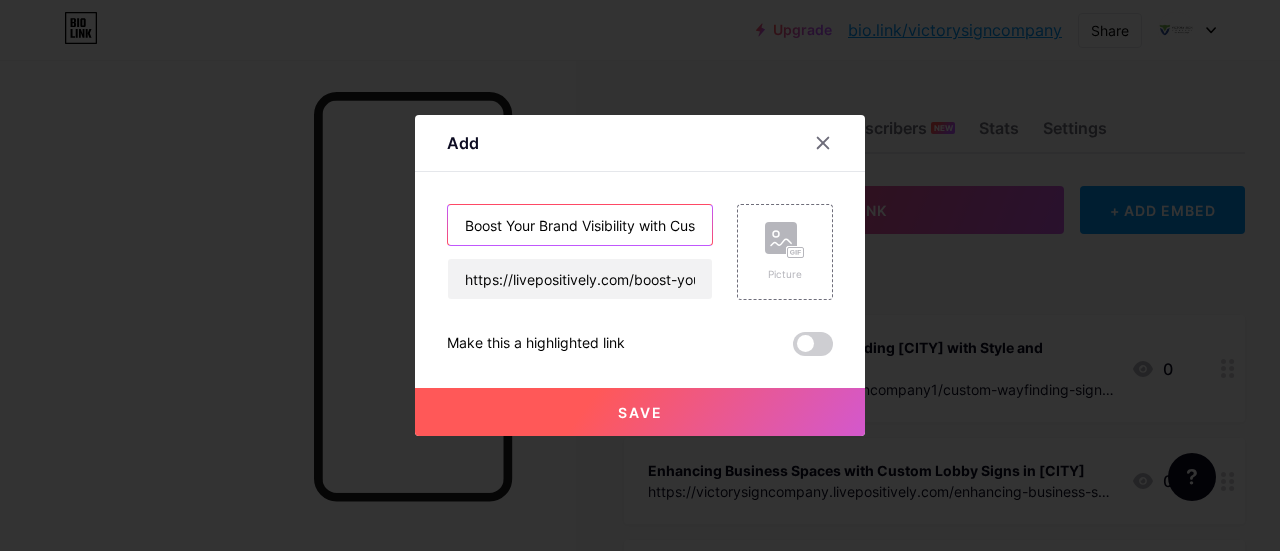 scroll, scrollTop: 0, scrollLeft: 324, axis: horizontal 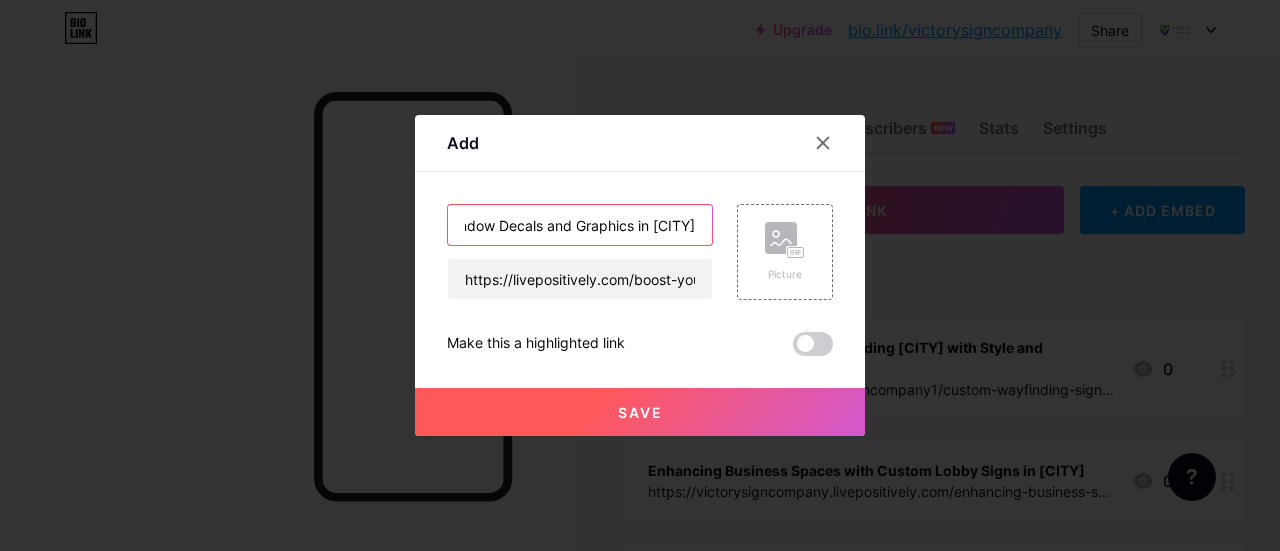 type on "Boost Your Brand Visibility with Custom Window Decals and Graphics in Kansas City" 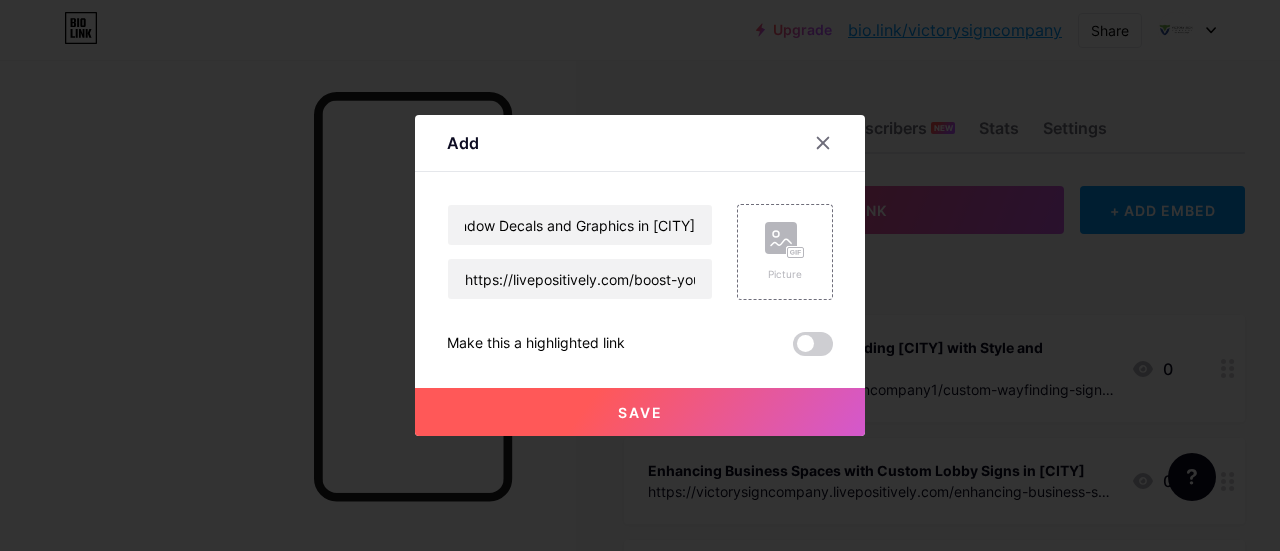 scroll, scrollTop: 0, scrollLeft: 0, axis: both 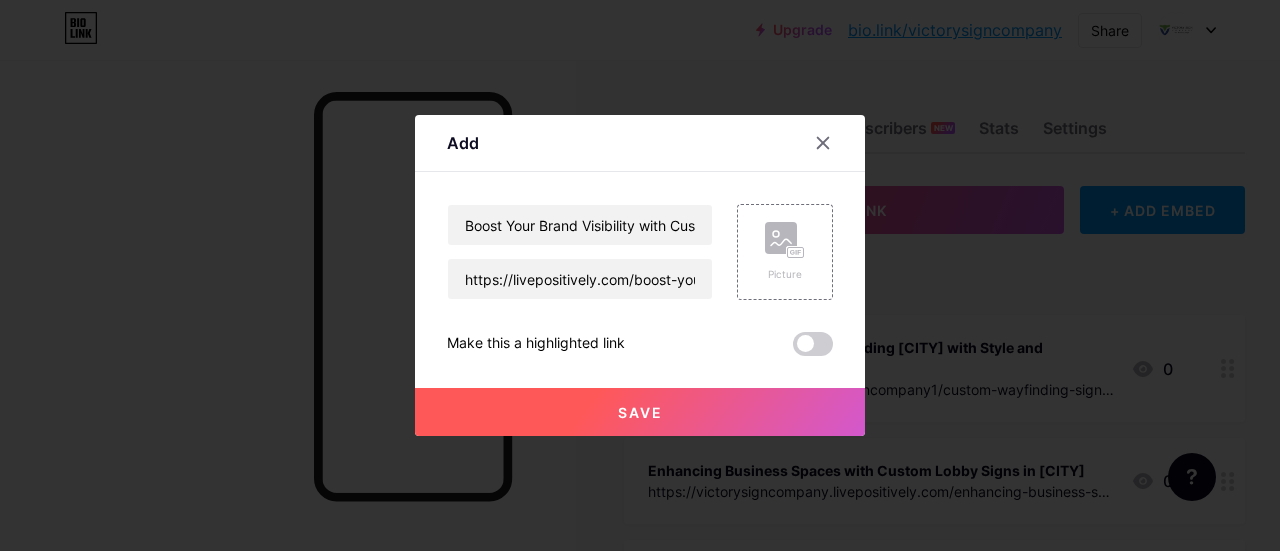 click on "Save" at bounding box center [640, 412] 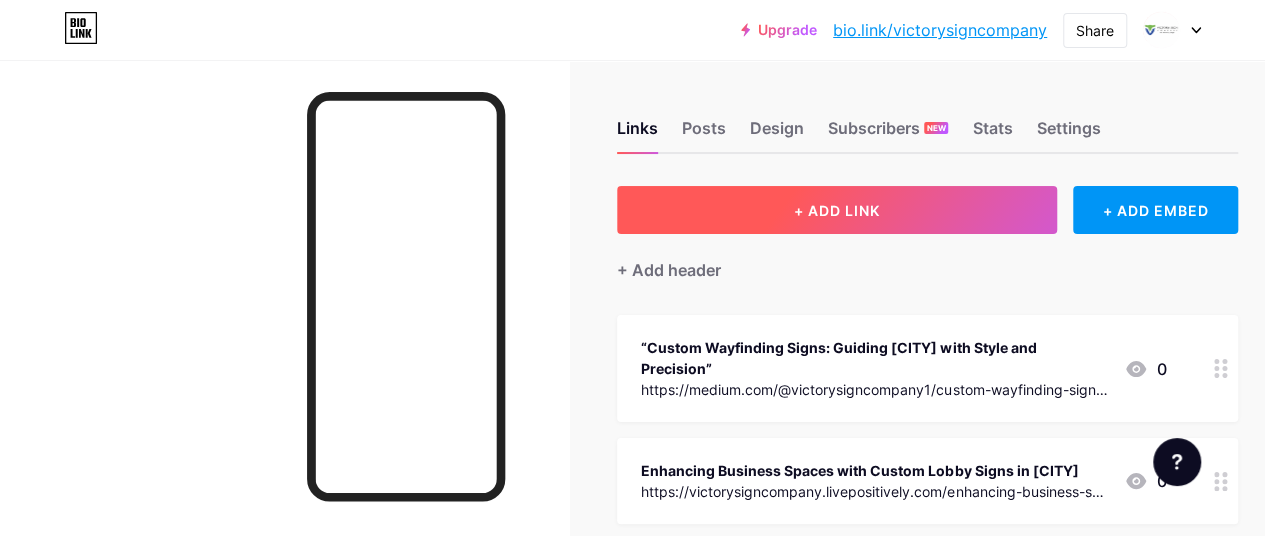 click on "+ ADD LINK" at bounding box center (837, 210) 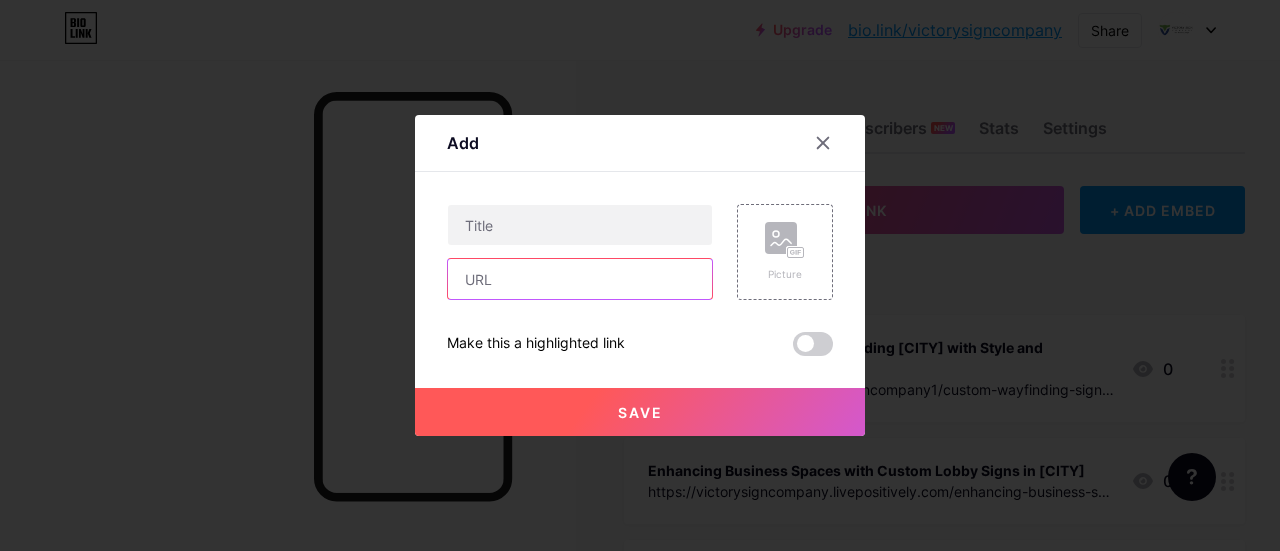 click at bounding box center [580, 279] 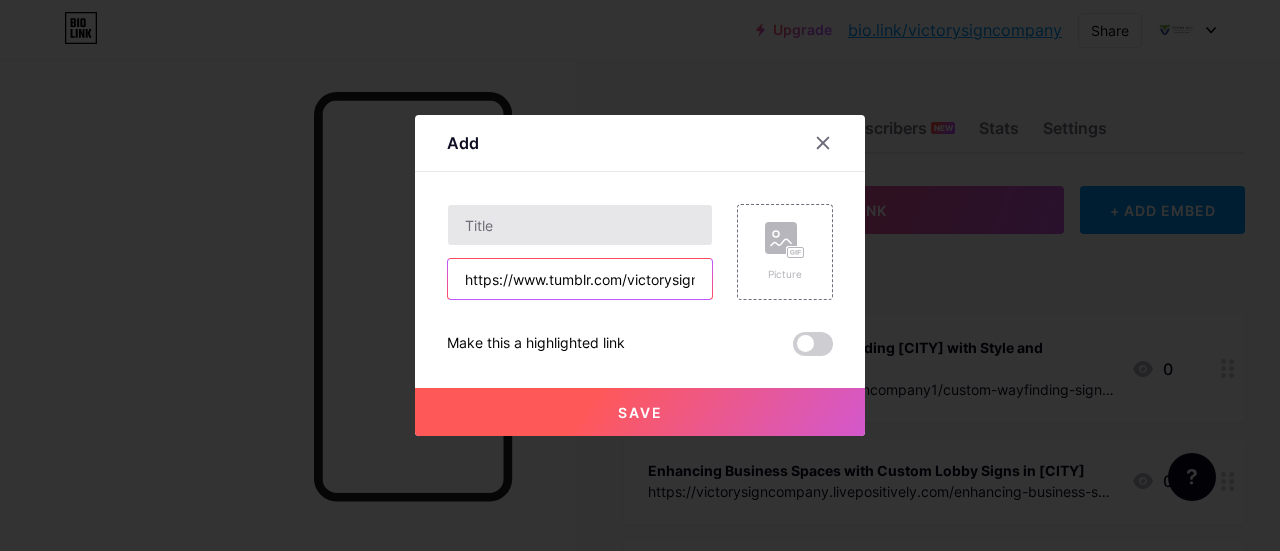 scroll, scrollTop: 0, scrollLeft: 660, axis: horizontal 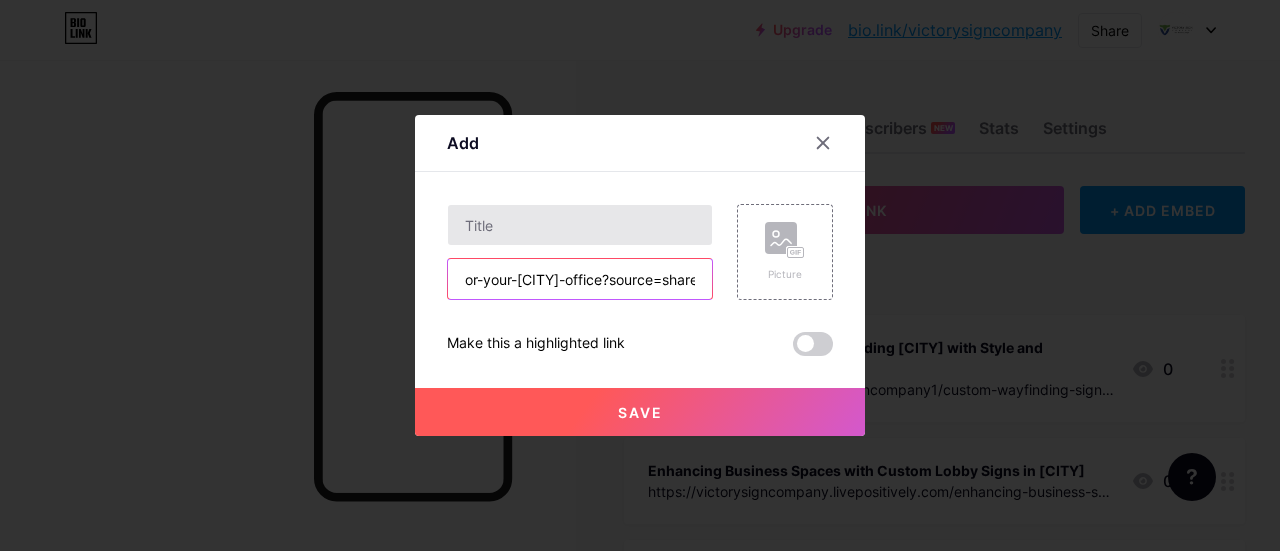 type on "https://www.tumblr.com/victorysigncompany/785979293437149184/the-importance-of-ada-signs-for-your-kansas-city?source=share" 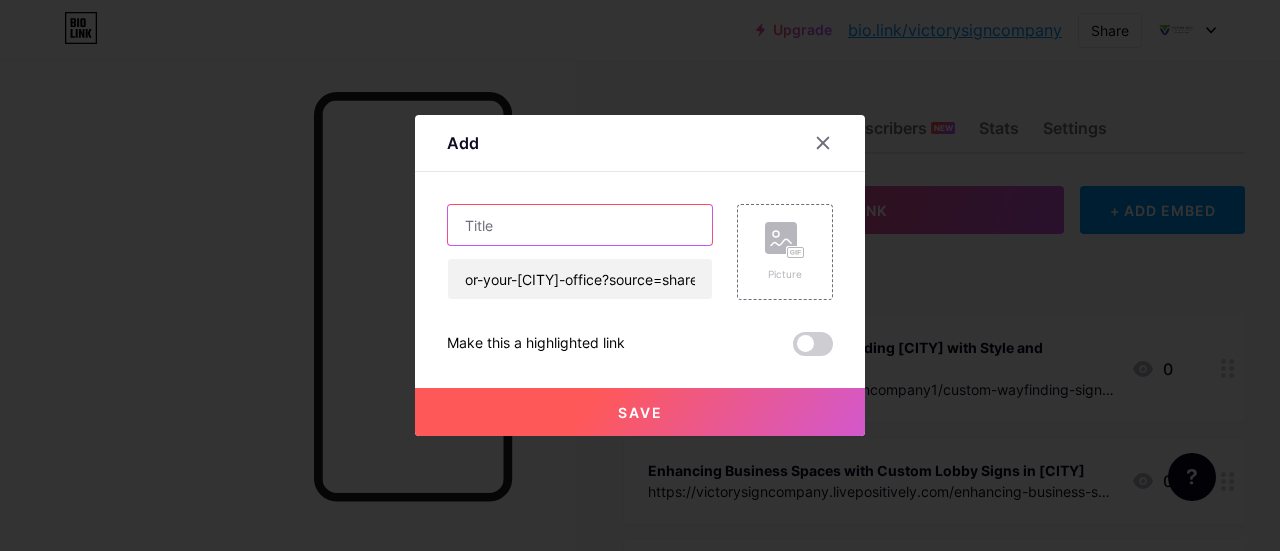 scroll, scrollTop: 0, scrollLeft: 0, axis: both 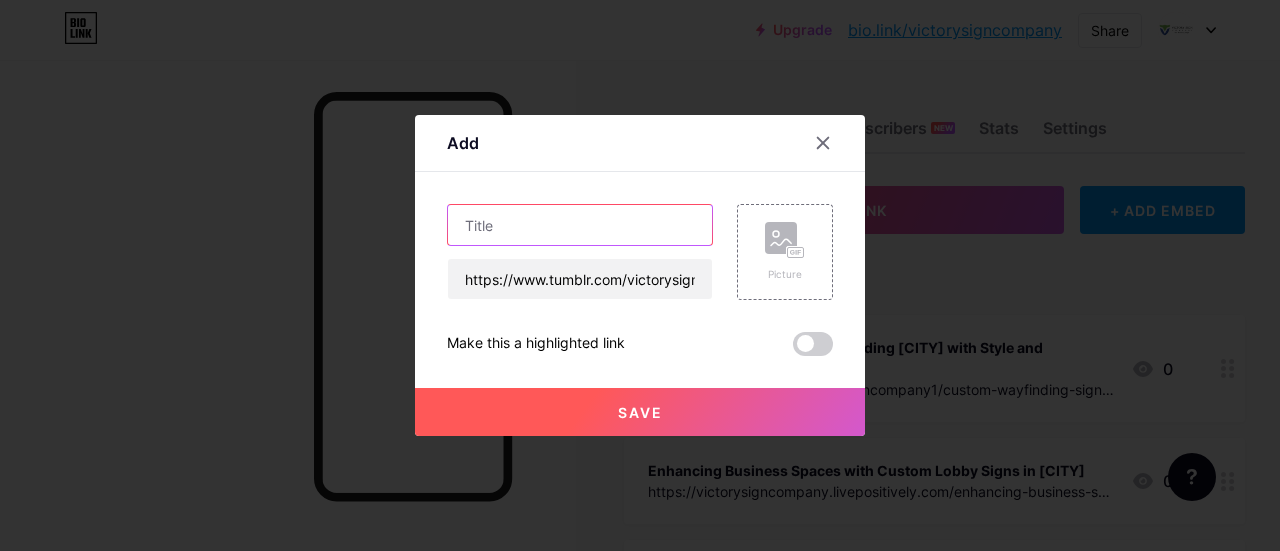 drag, startPoint x: 532, startPoint y: 231, endPoint x: 569, endPoint y: 159, distance: 80.9506 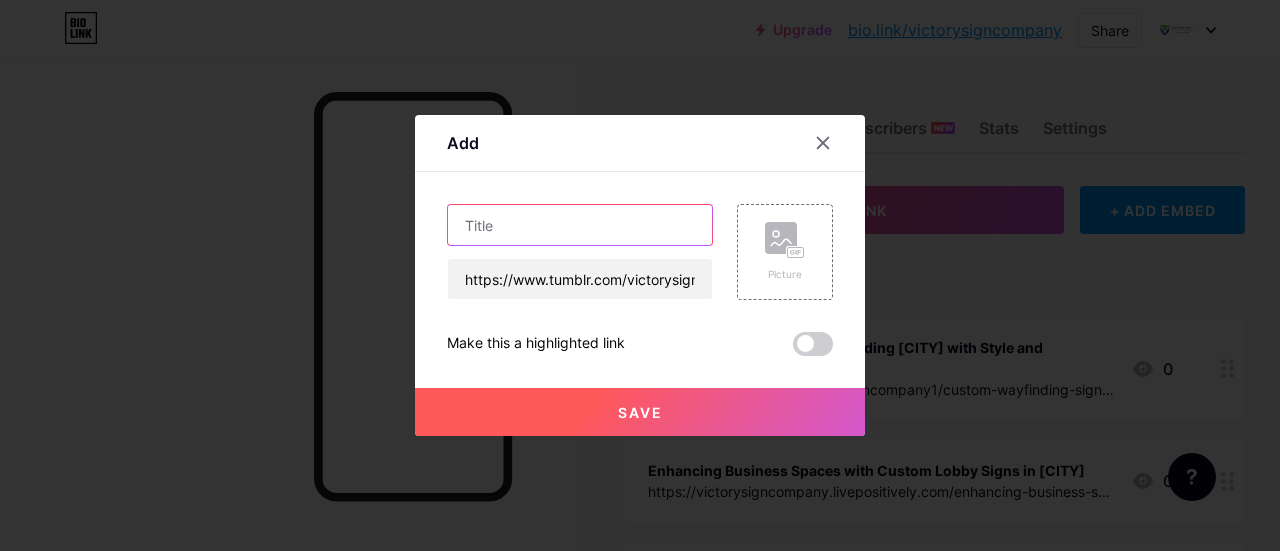 paste on "The Importance of ADA Signs for Your Kansas City Office" 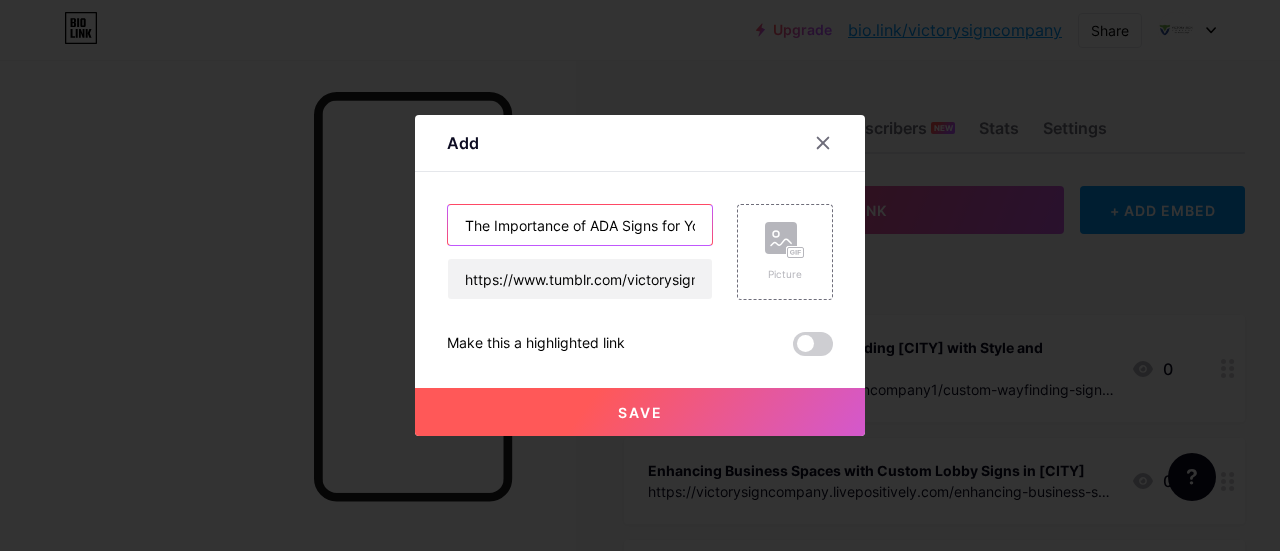 scroll, scrollTop: 0, scrollLeft: 146, axis: horizontal 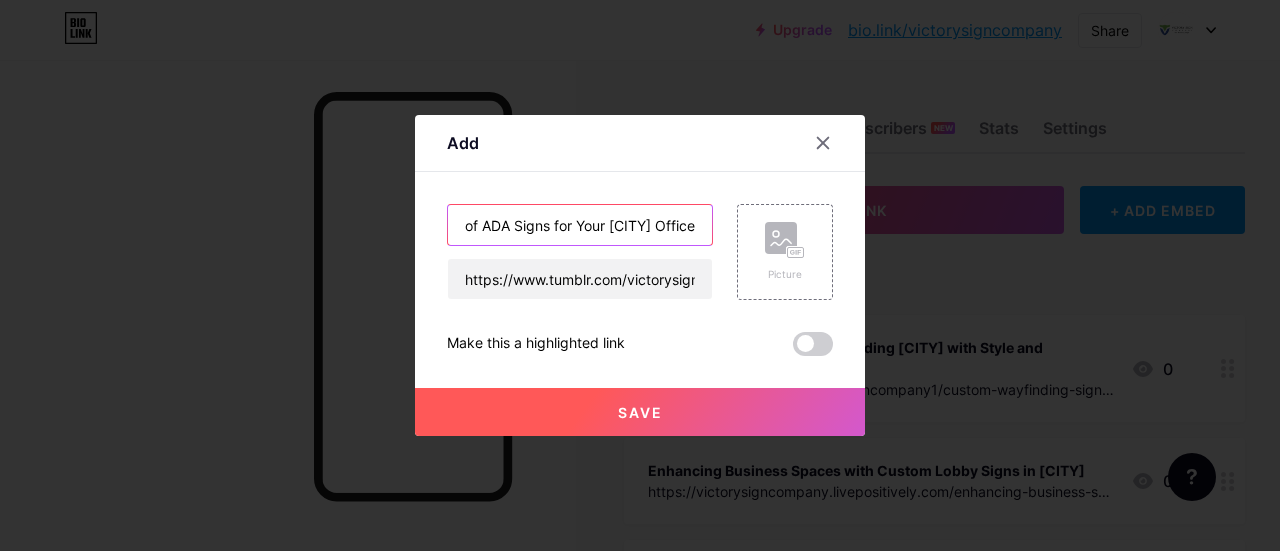 type on "The Importance of ADA Signs for Your Kansas City Office" 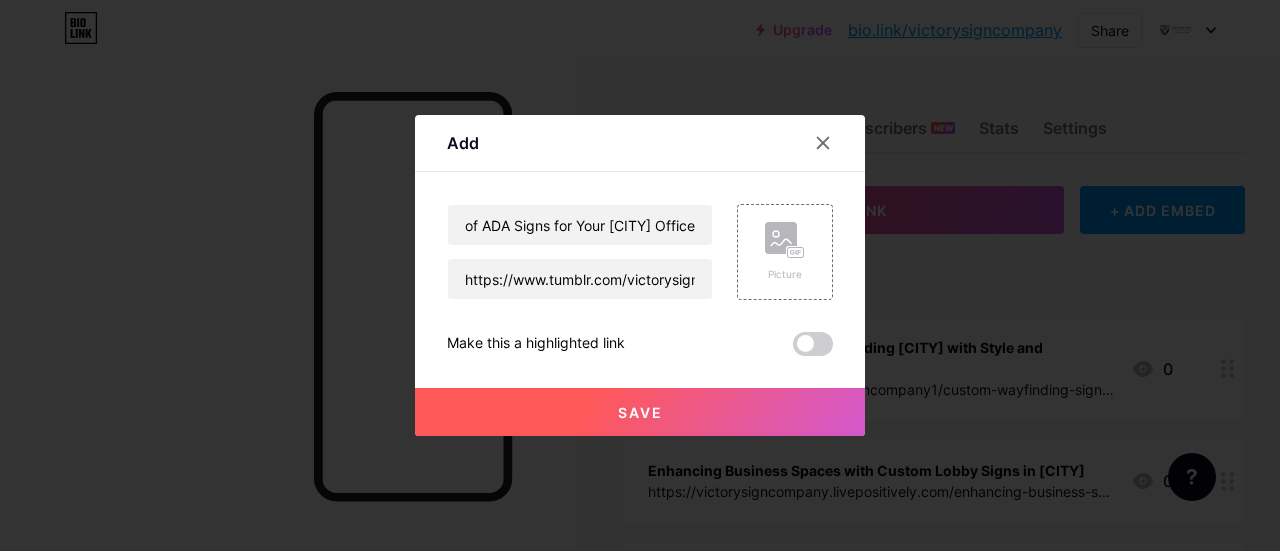 scroll, scrollTop: 0, scrollLeft: 0, axis: both 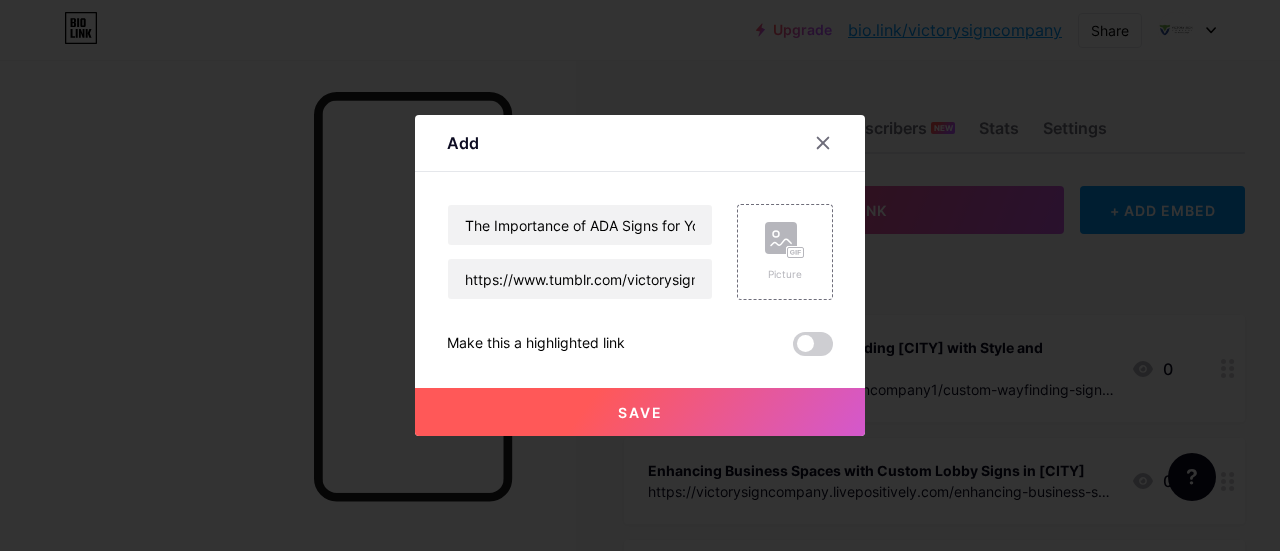 drag, startPoint x: 583, startPoint y: 431, endPoint x: 586, endPoint y: 415, distance: 16.27882 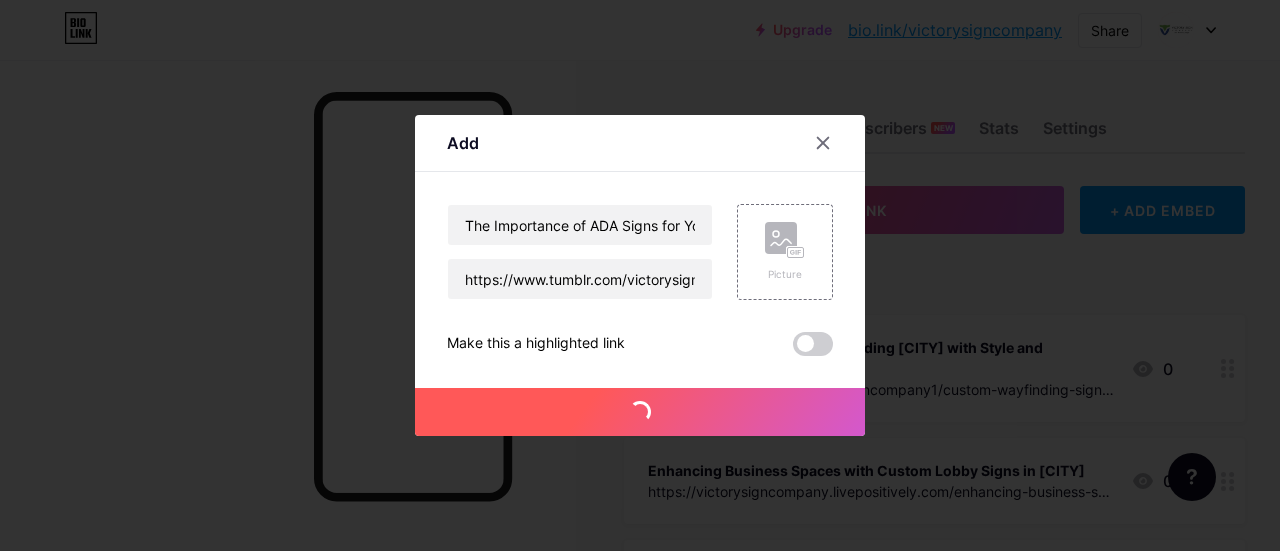 click on "Save" at bounding box center [640, 412] 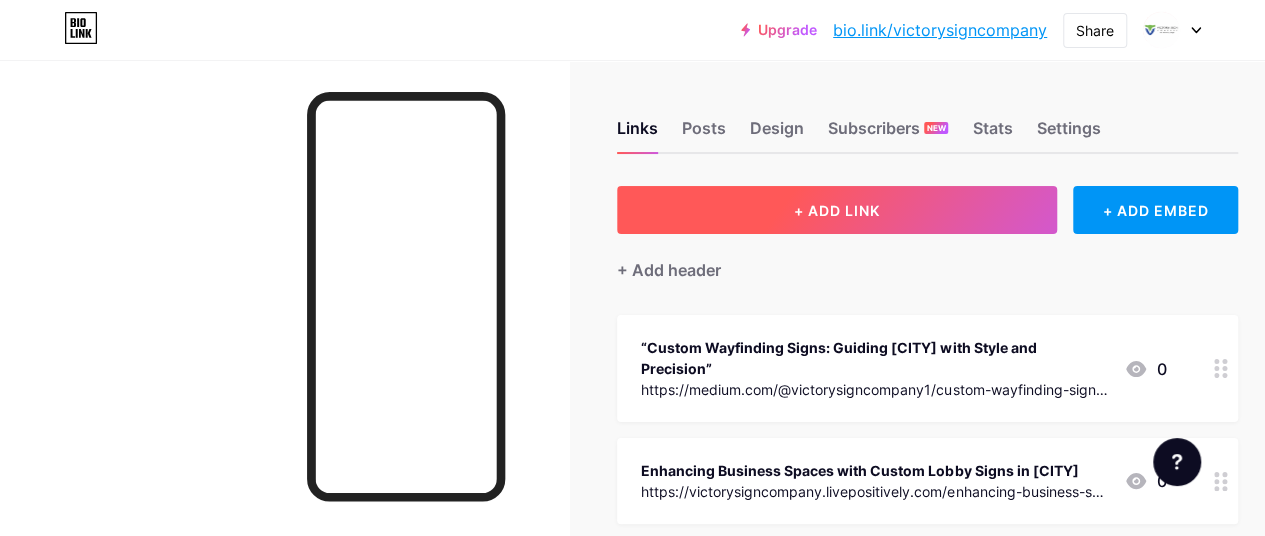click on "+ ADD LINK" at bounding box center [837, 210] 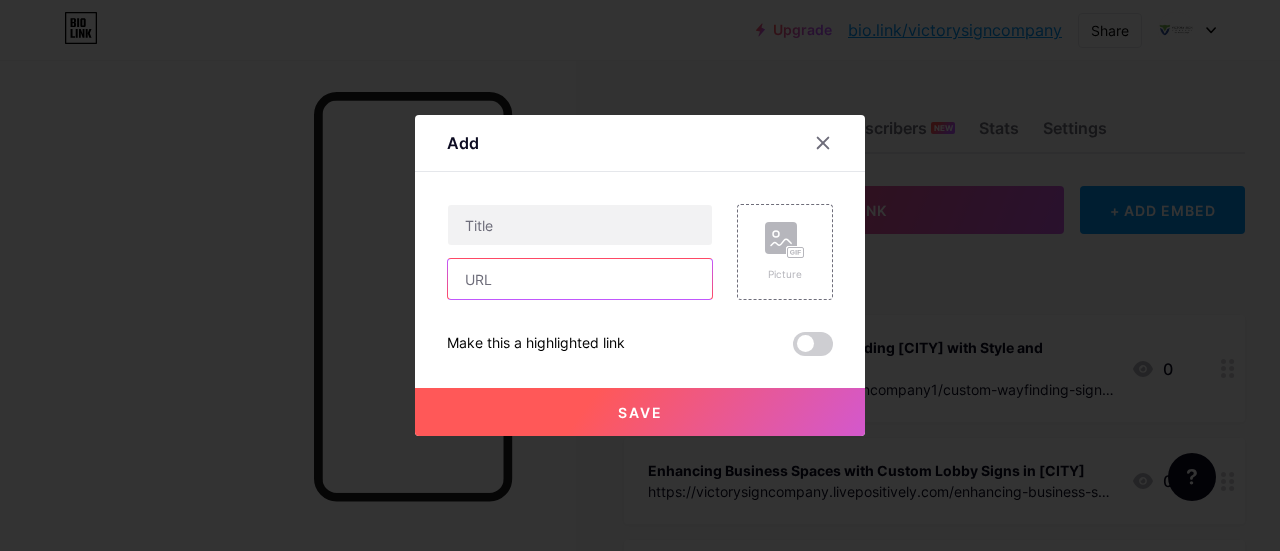 click at bounding box center (580, 279) 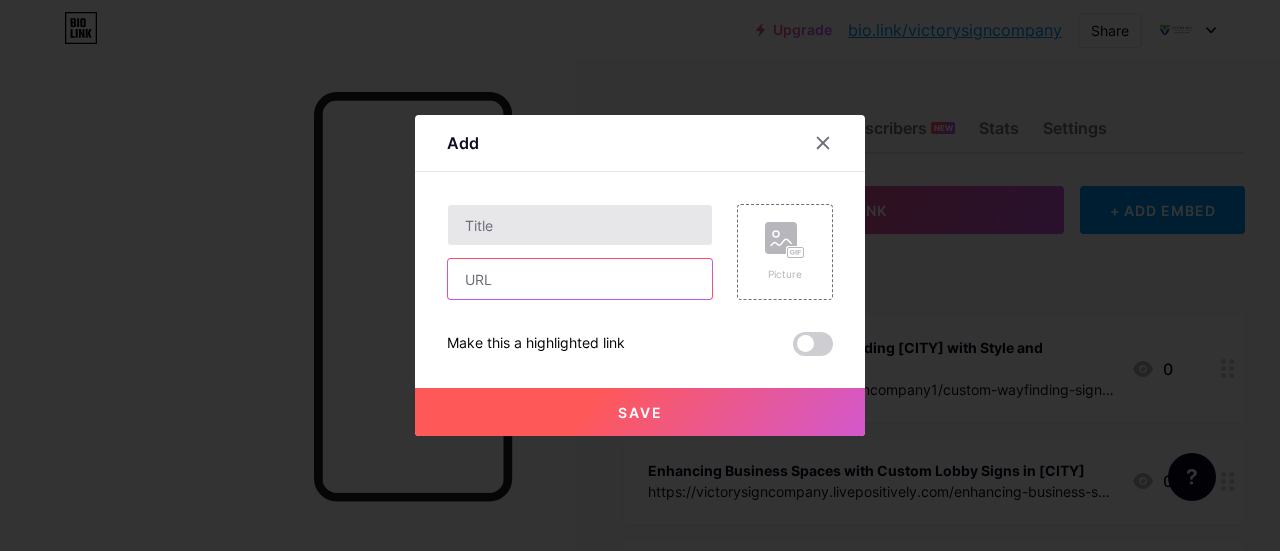 paste on "https://victorysignco.blogspot.com/2025/06/transform-your-space-with-custom-wall.html" 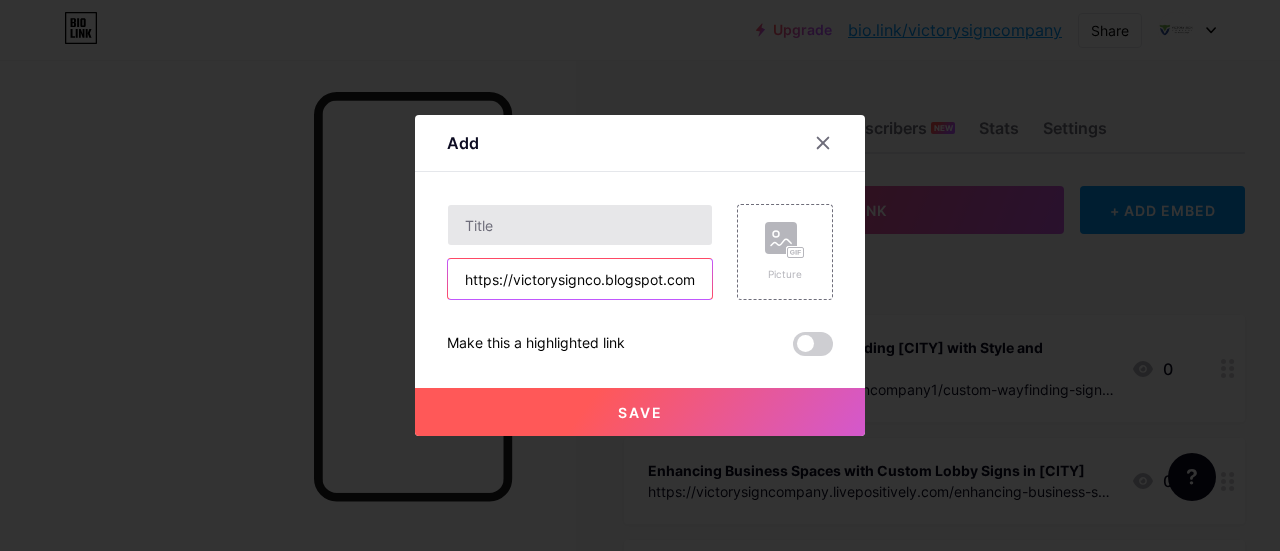 scroll, scrollTop: 0, scrollLeft: 367, axis: horizontal 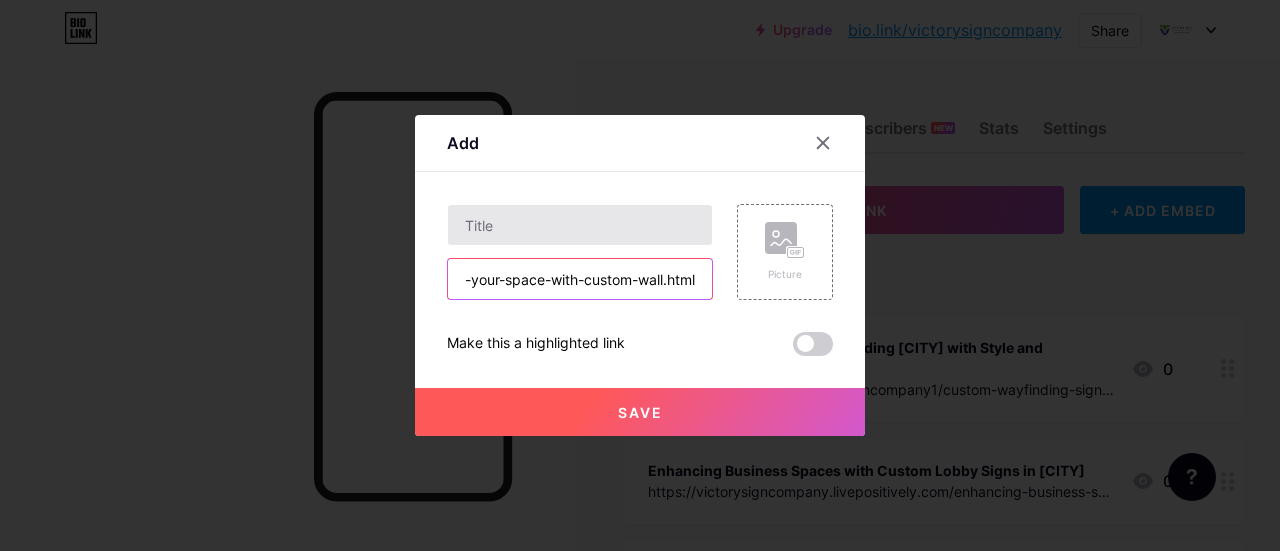 type on "https://victorysignco.blogspot.com/2025/06/transform-your-space-with-custom-wall.html" 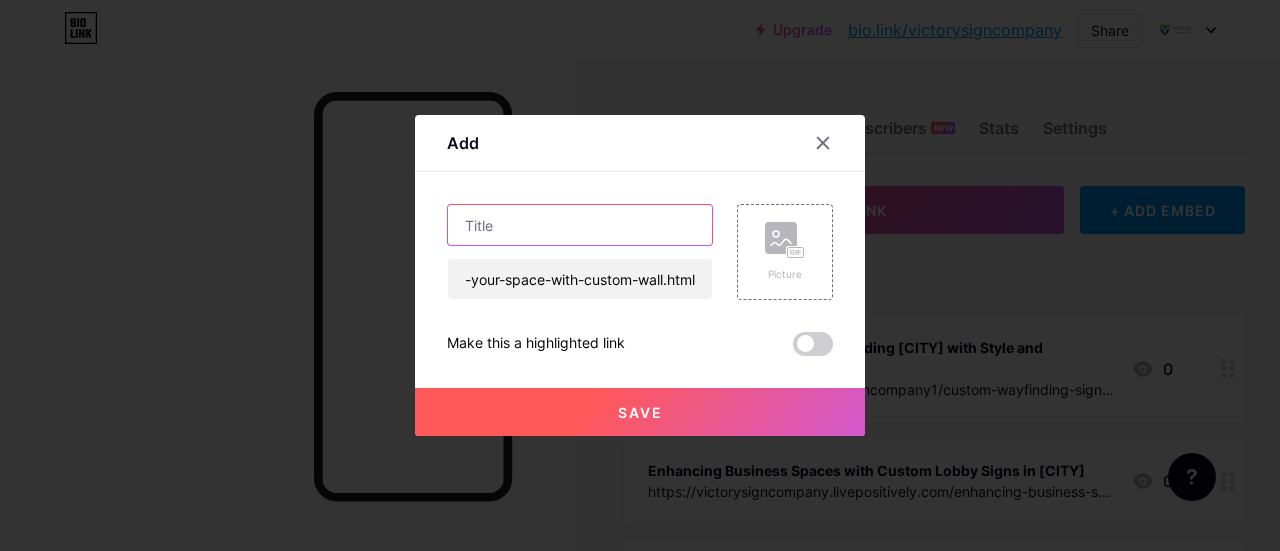 scroll, scrollTop: 0, scrollLeft: 0, axis: both 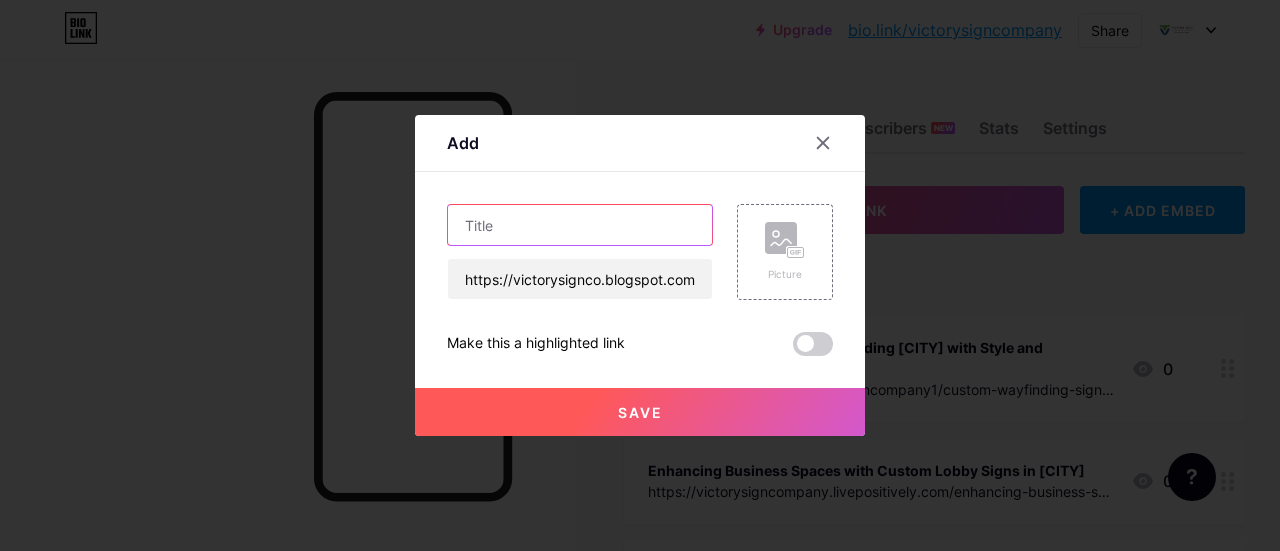 click at bounding box center [580, 225] 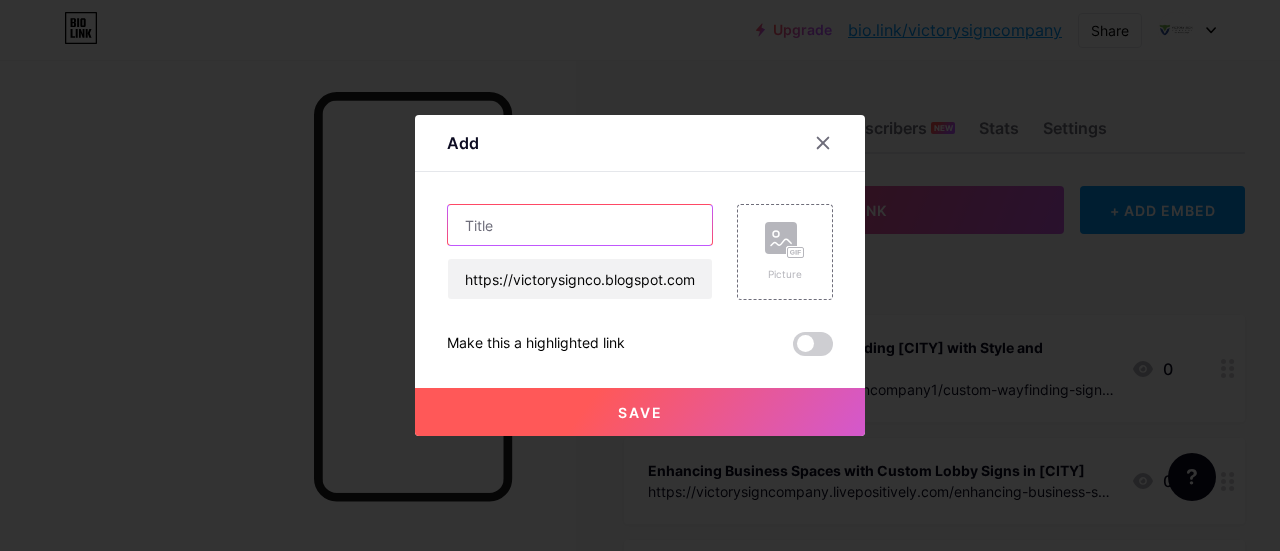 paste on "Transform Your Space with Custom Wall Graphics in Kansas City" 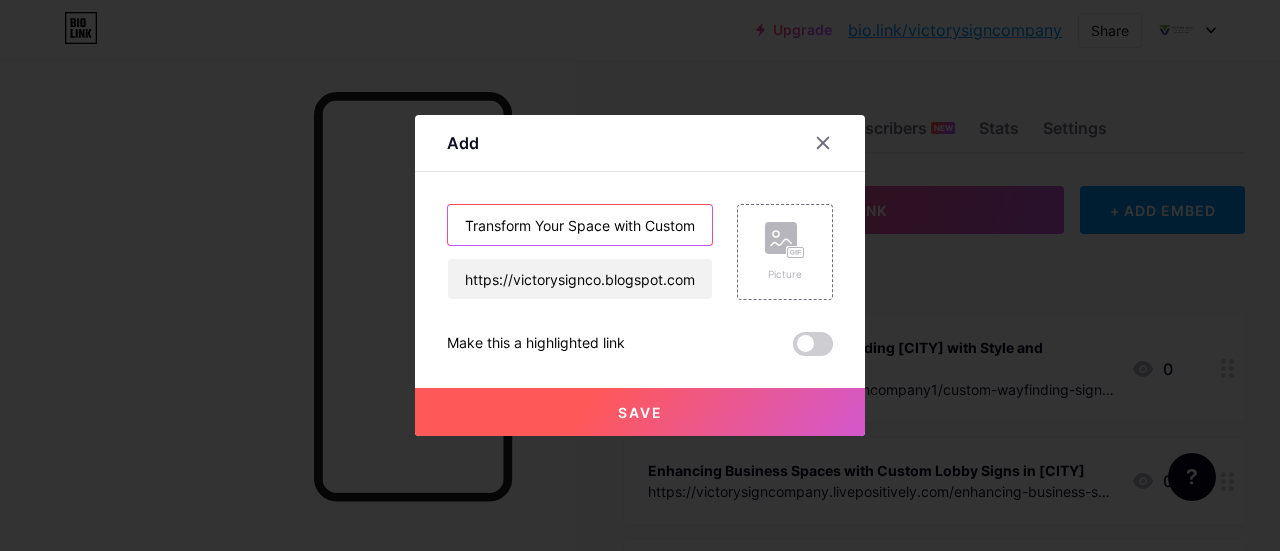 scroll, scrollTop: 0, scrollLeft: 193, axis: horizontal 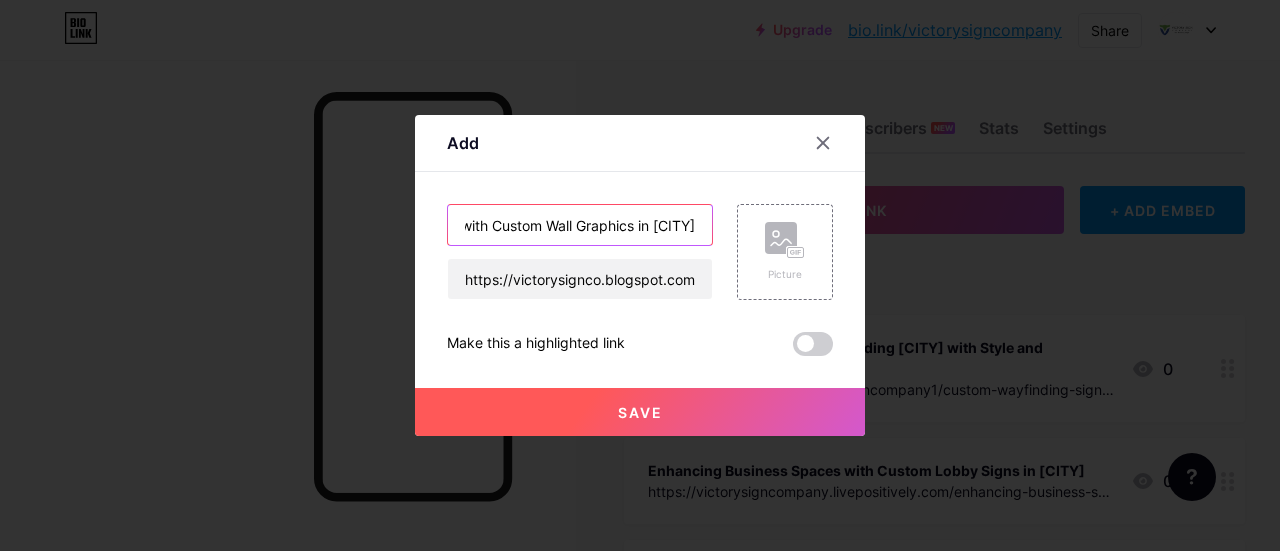 type on "Transform Your Space with Custom Wall Graphics in Kansas City" 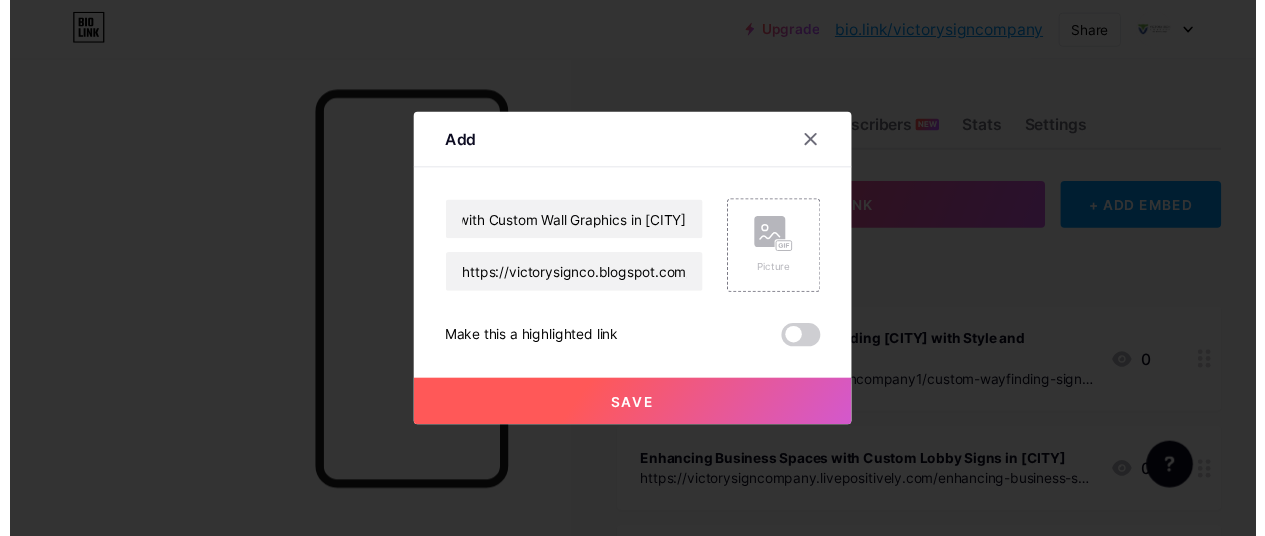 scroll, scrollTop: 0, scrollLeft: 0, axis: both 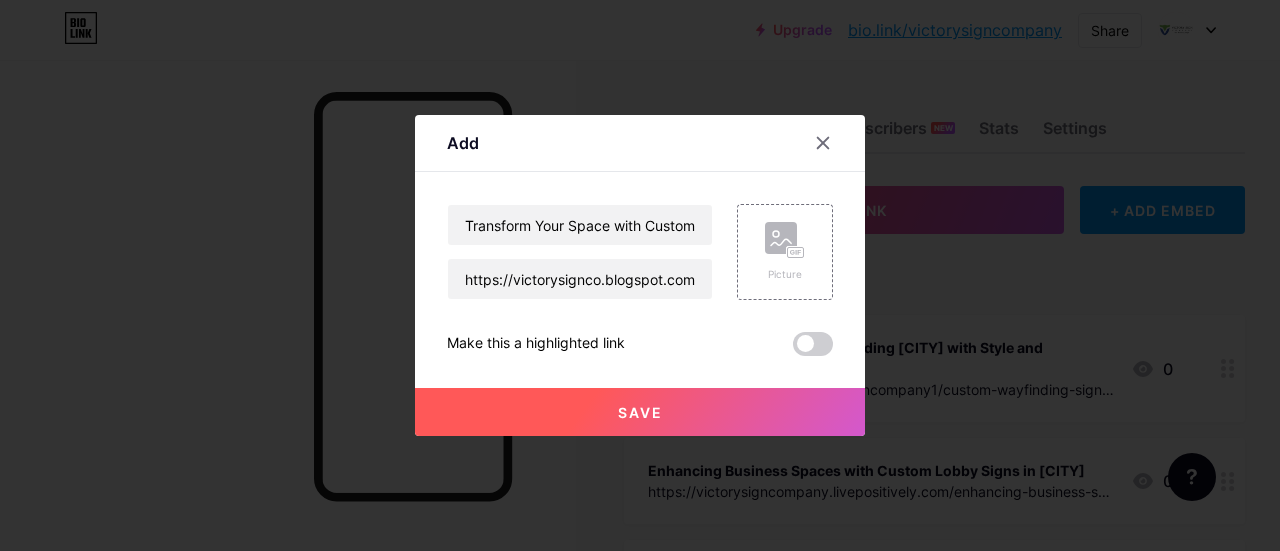 click on "Save" at bounding box center (640, 412) 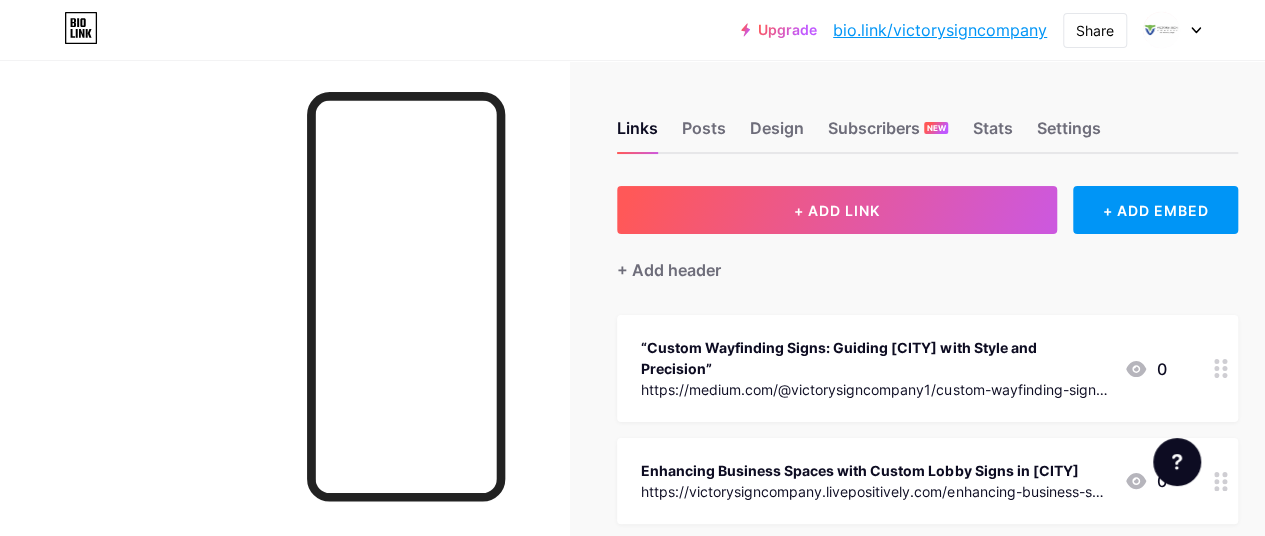 click on "bio.link/victorysigncompany" at bounding box center [940, 30] 